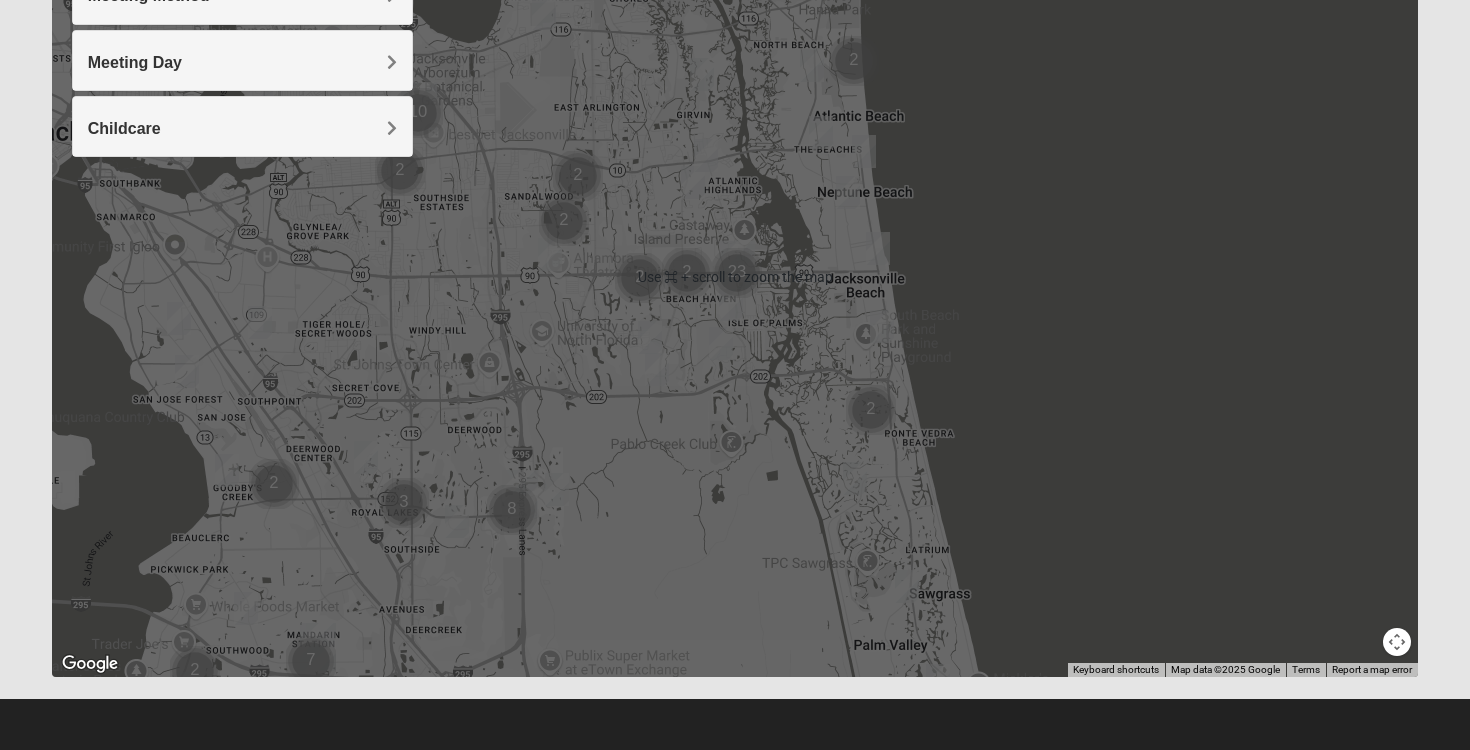scroll, scrollTop: 351, scrollLeft: 0, axis: vertical 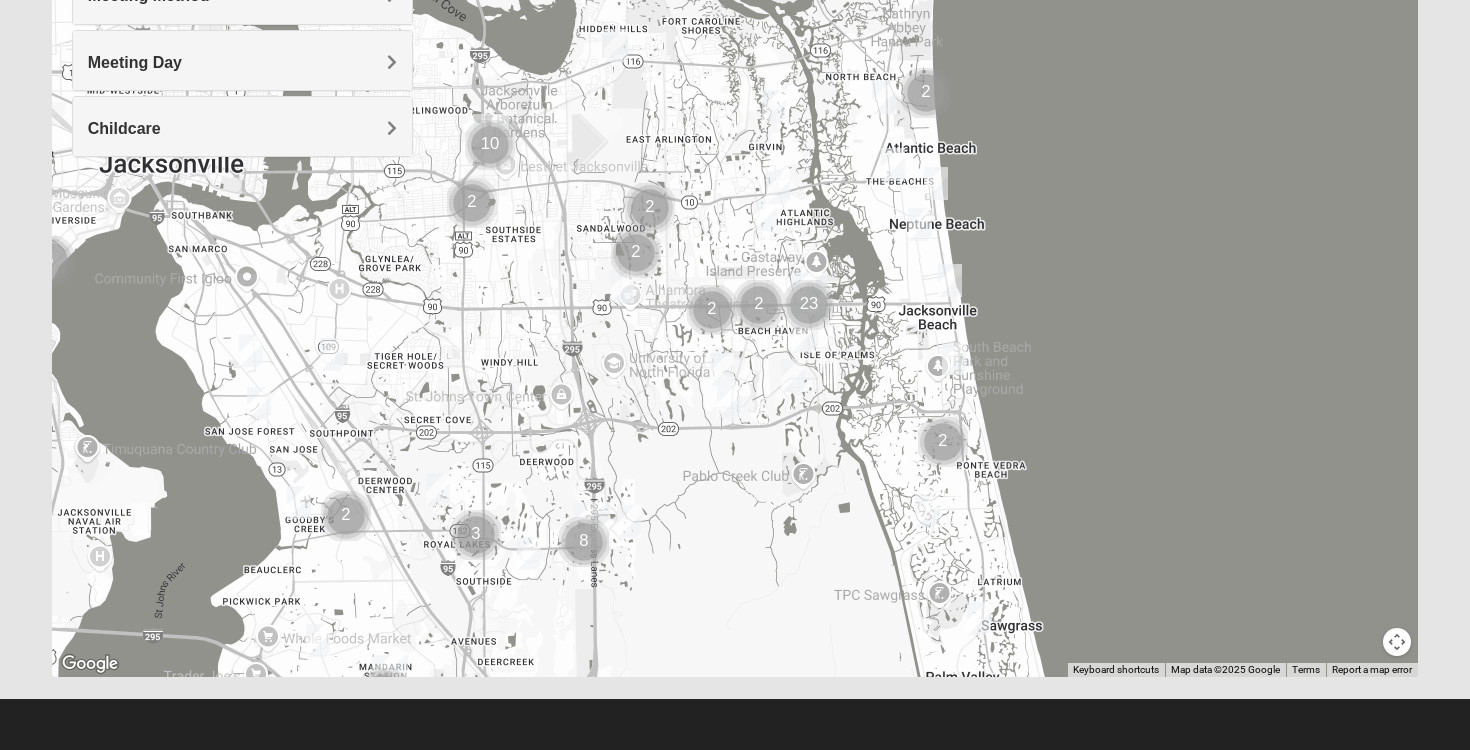 drag, startPoint x: 581, startPoint y: 346, endPoint x: 660, endPoint y: 385, distance: 88.10221 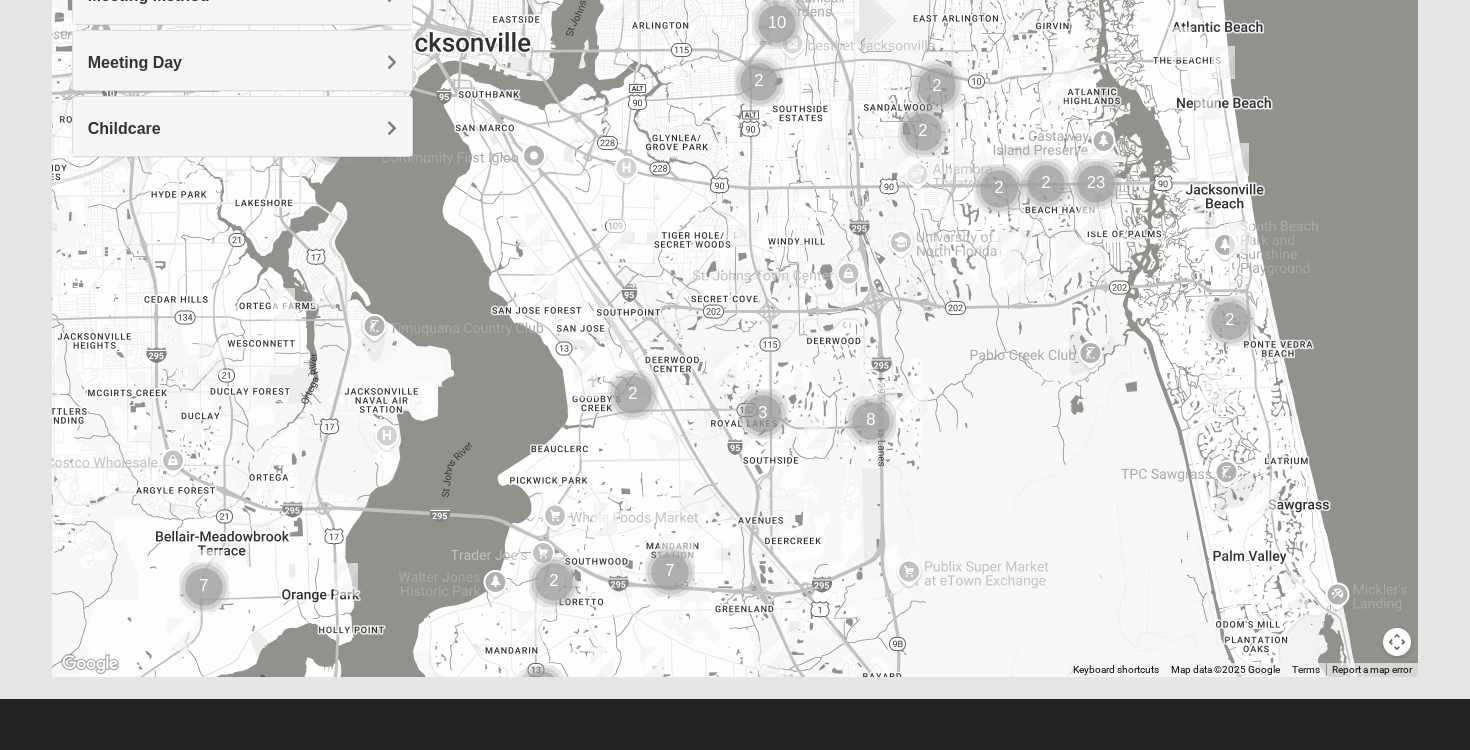 drag, startPoint x: 660, startPoint y: 385, endPoint x: 935, endPoint y: 250, distance: 306.3495 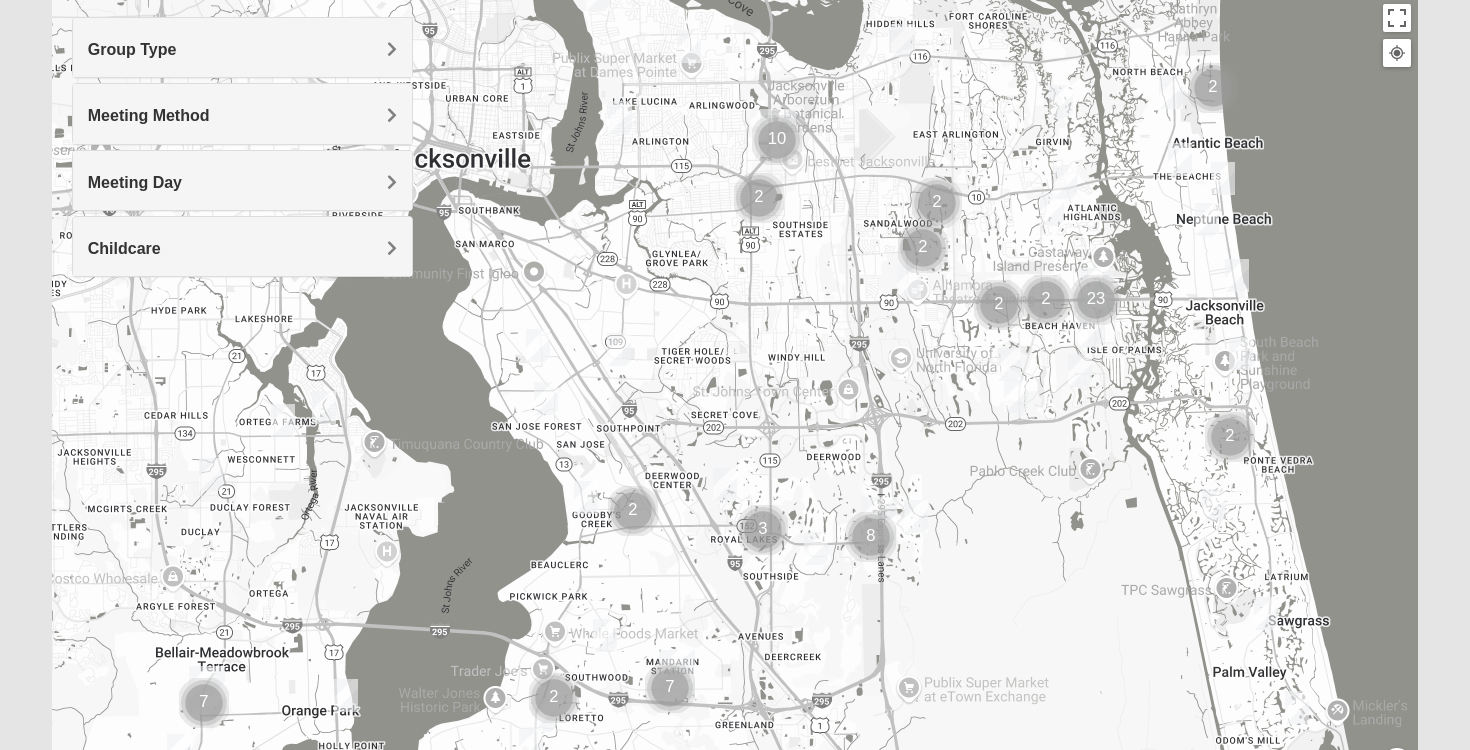 scroll, scrollTop: 222, scrollLeft: 0, axis: vertical 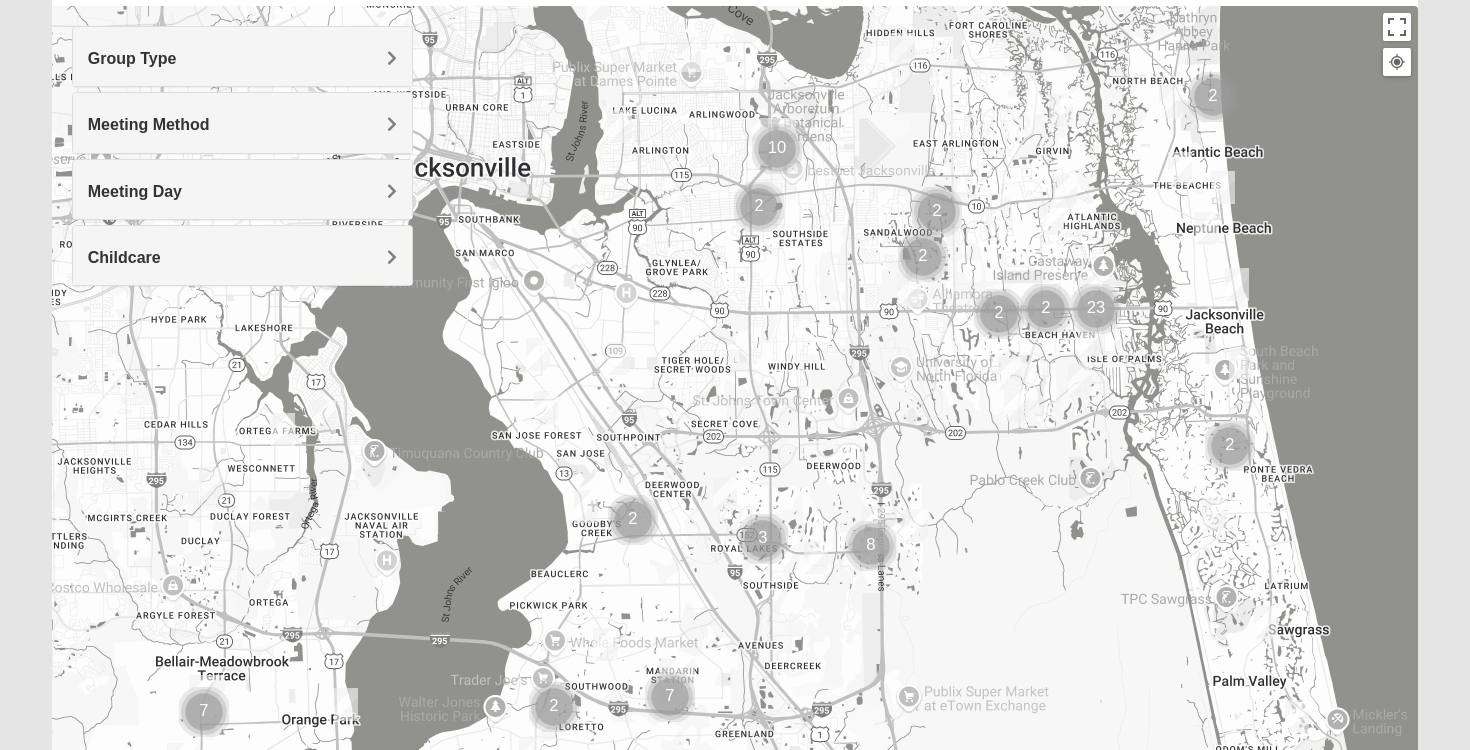 click on "Group Type" at bounding box center [243, 58] 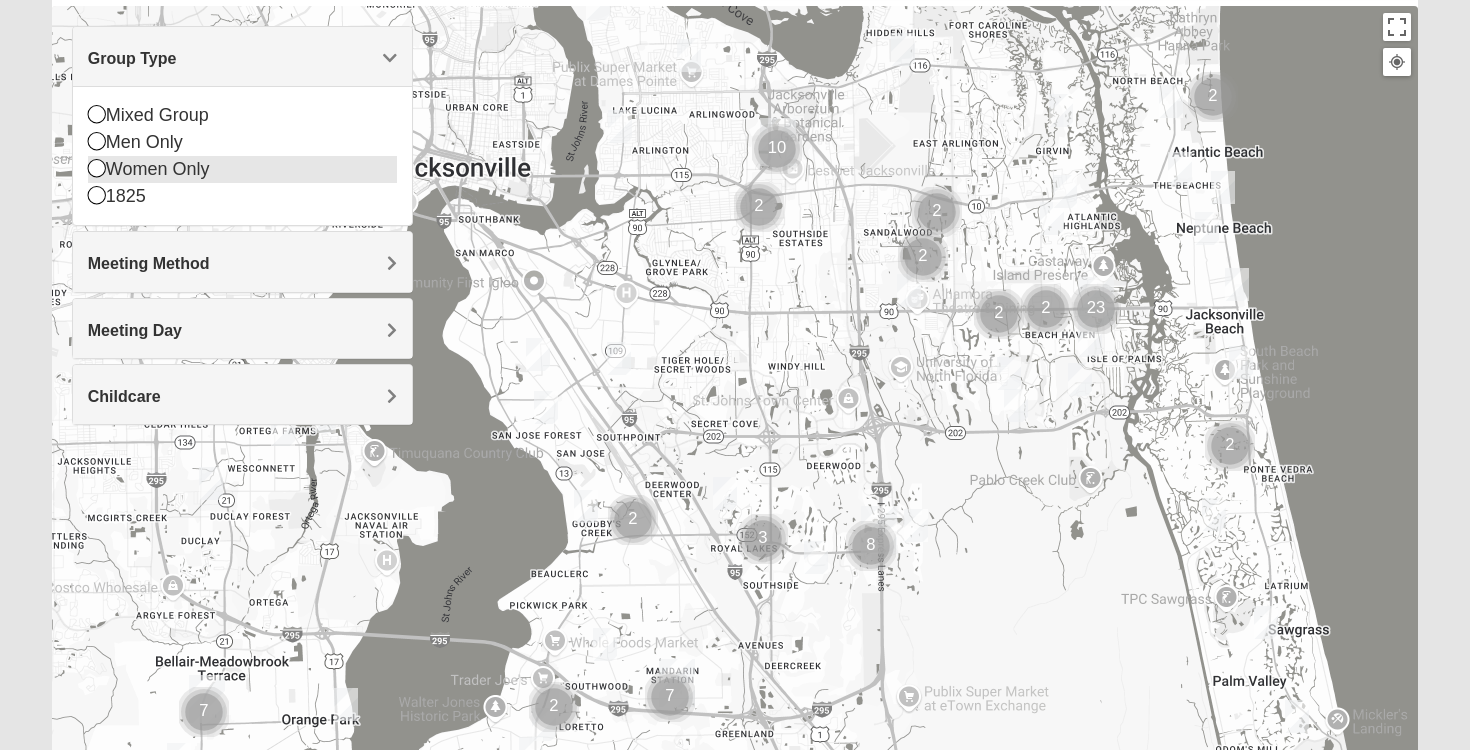 click at bounding box center [97, 168] 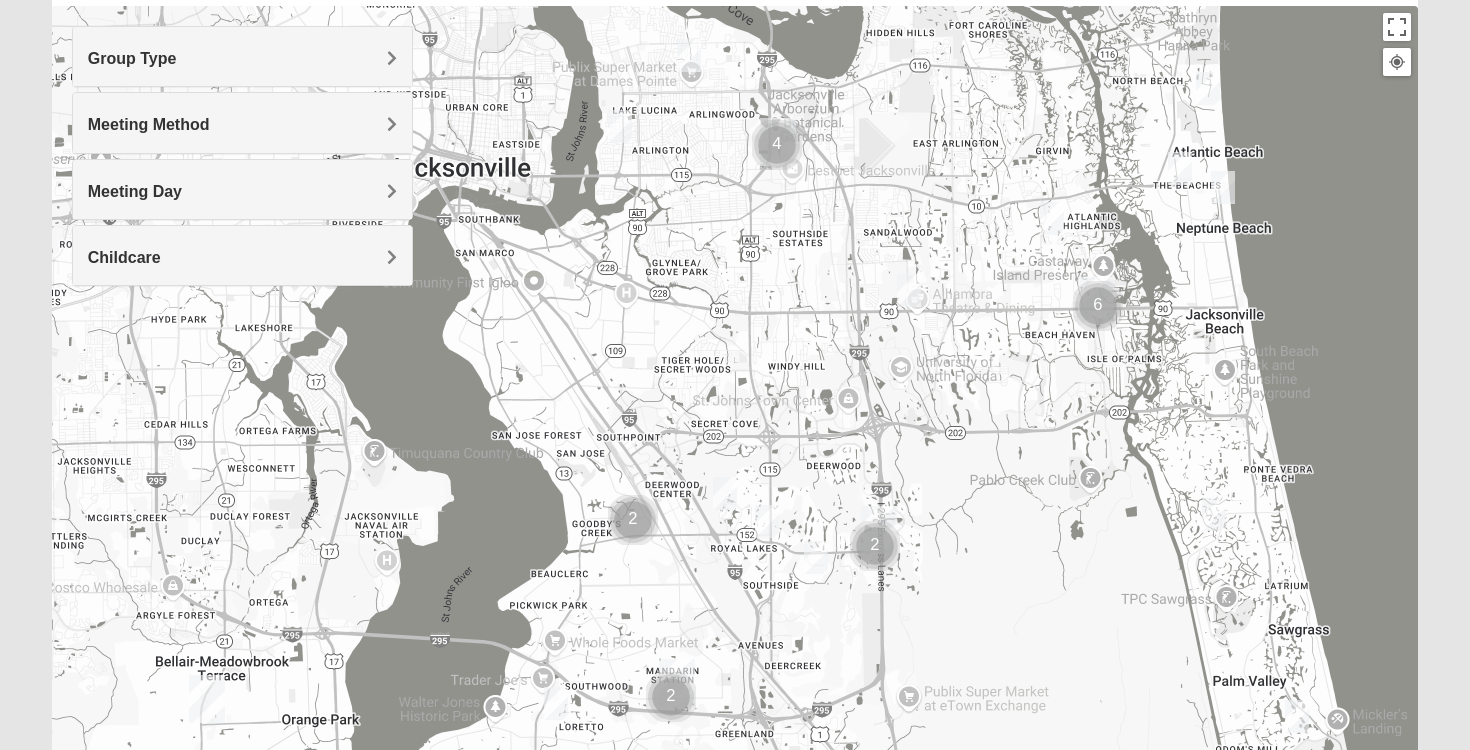 click on "Meeting Method" at bounding box center (243, 124) 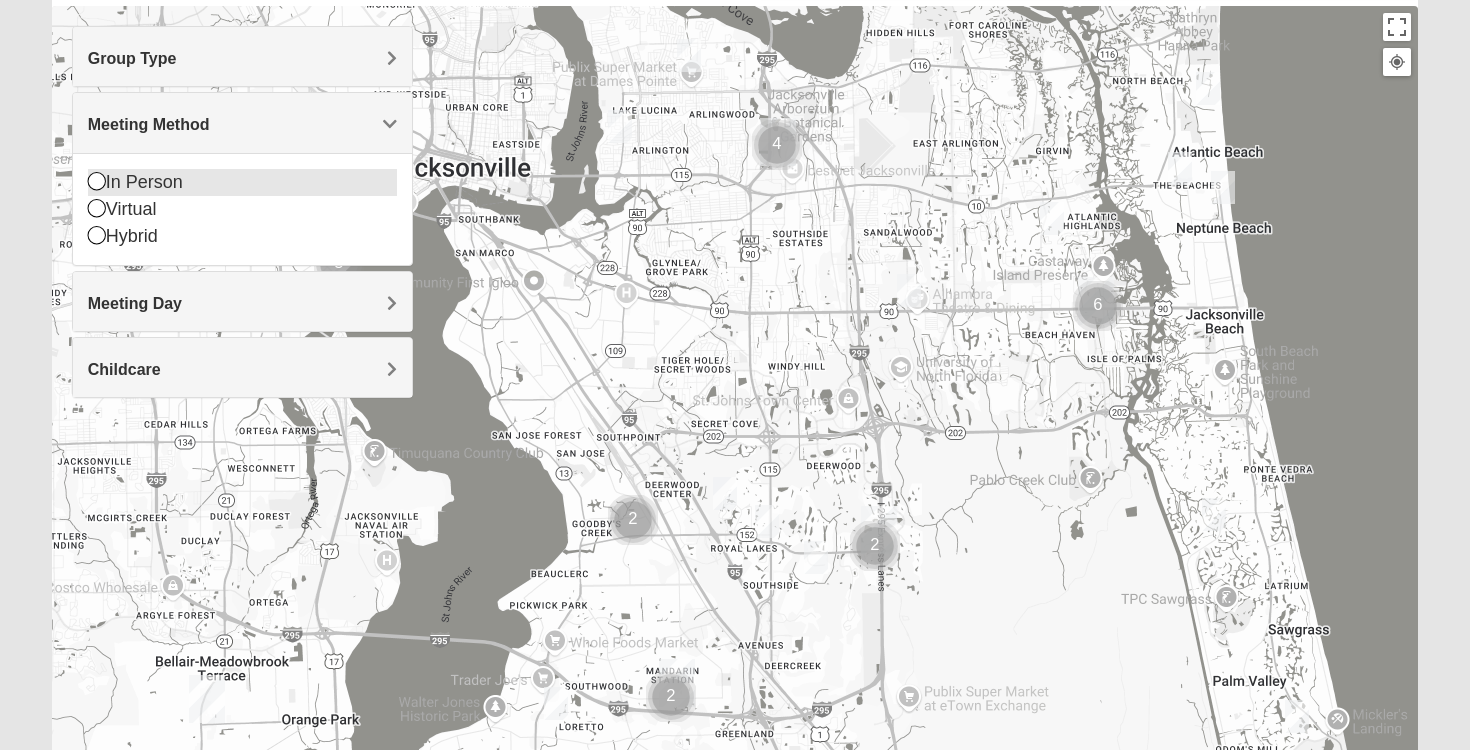 click on "In Person" at bounding box center [243, 182] 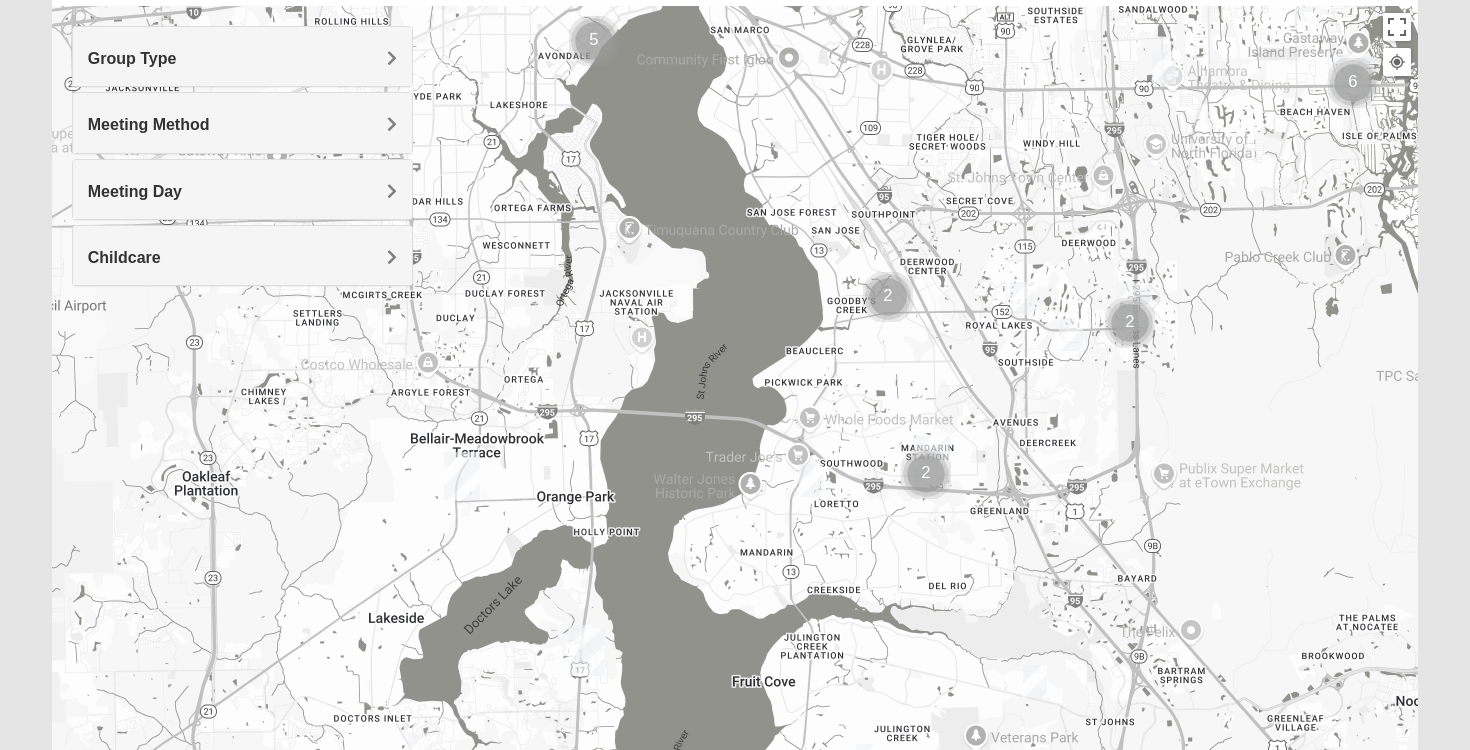 drag, startPoint x: 585, startPoint y: 411, endPoint x: 843, endPoint y: 183, distance: 344.308 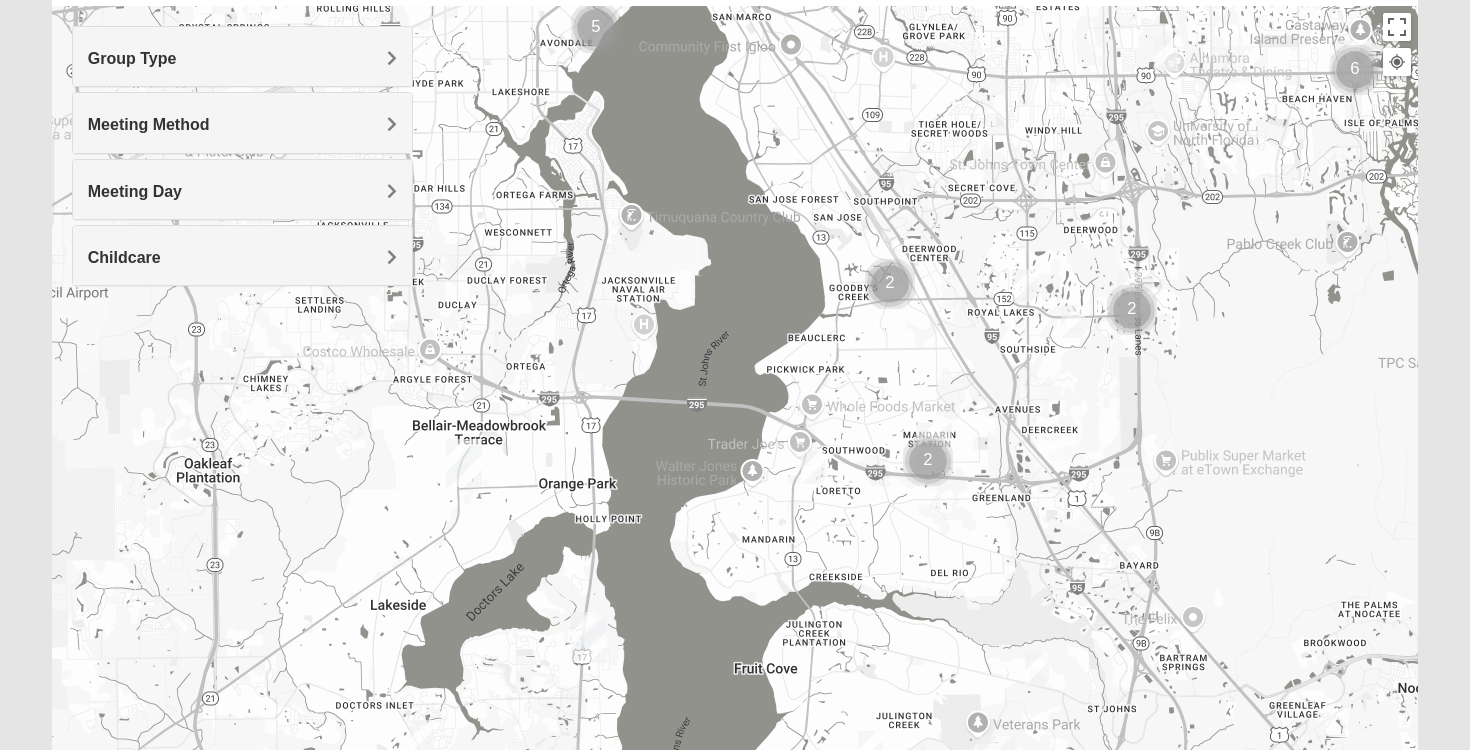 drag, startPoint x: 619, startPoint y: 369, endPoint x: 630, endPoint y: 359, distance: 14.866069 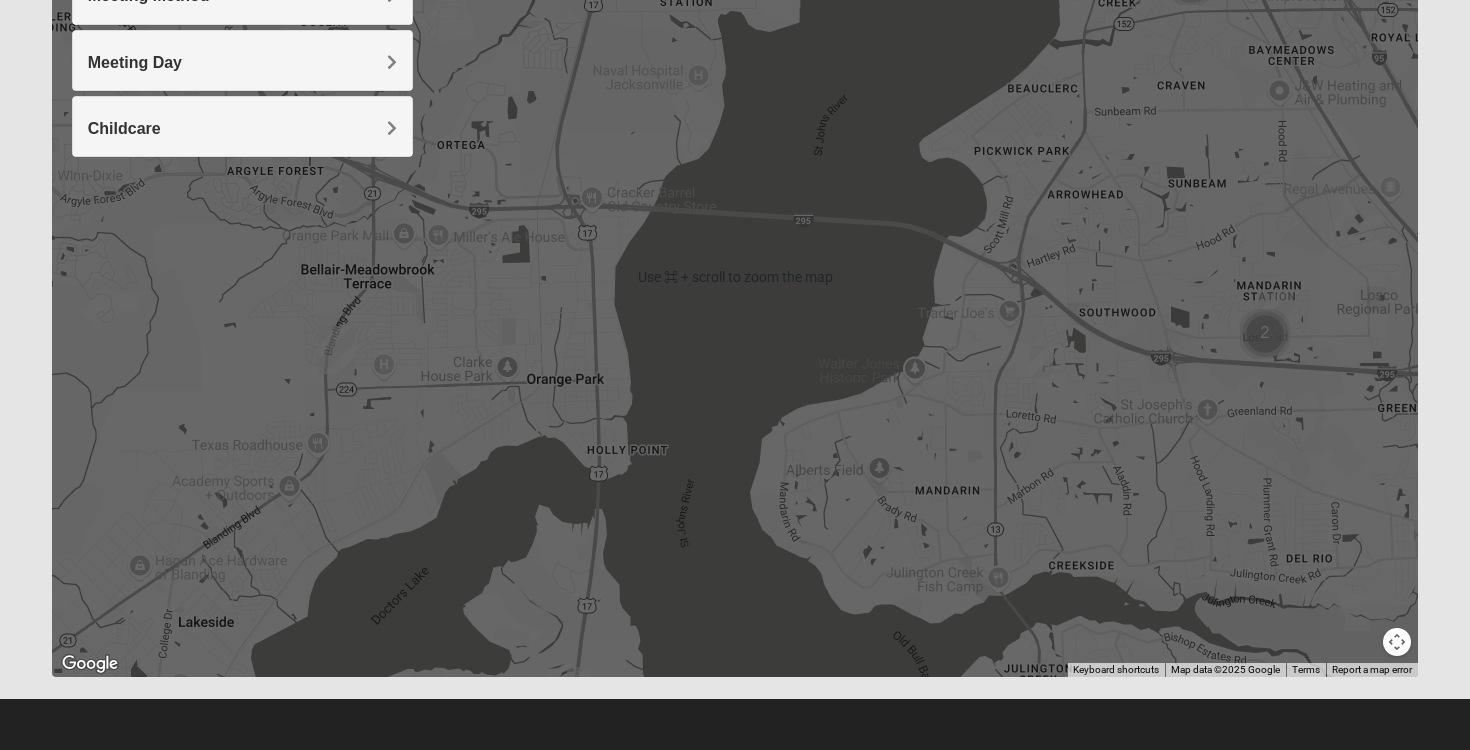 scroll, scrollTop: 351, scrollLeft: 0, axis: vertical 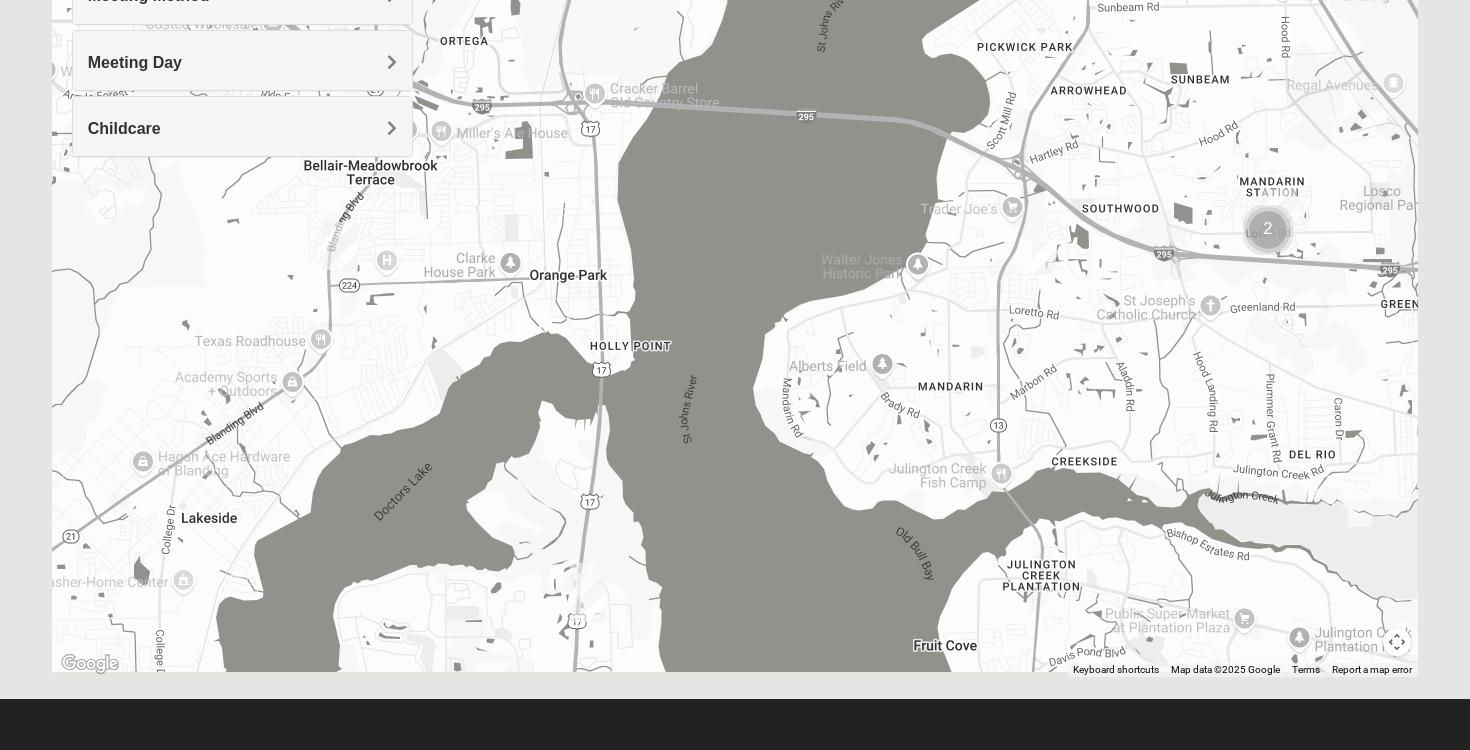drag, startPoint x: 739, startPoint y: 348, endPoint x: 764, endPoint y: 146, distance: 203.54115 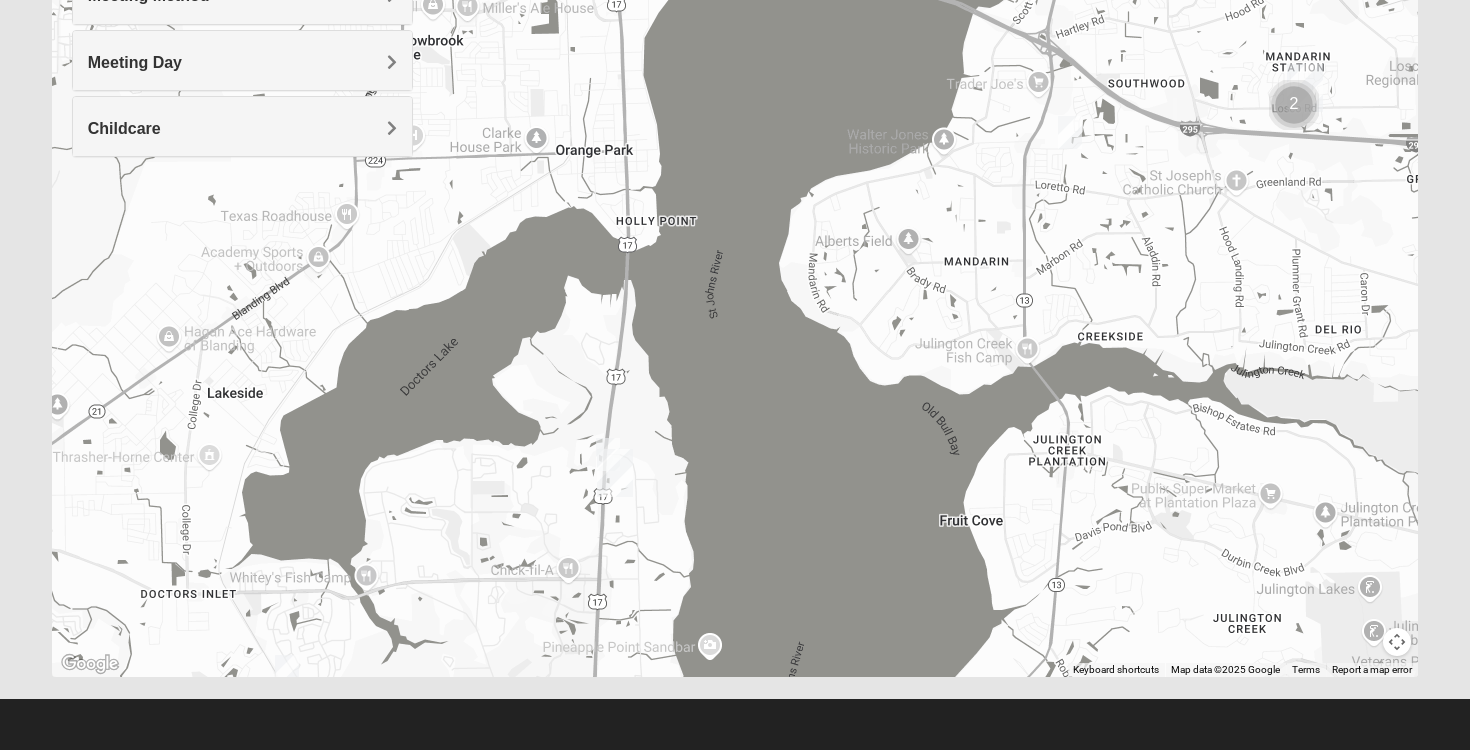 drag, startPoint x: 764, startPoint y: 114, endPoint x: 787, endPoint y: -93, distance: 208.27386 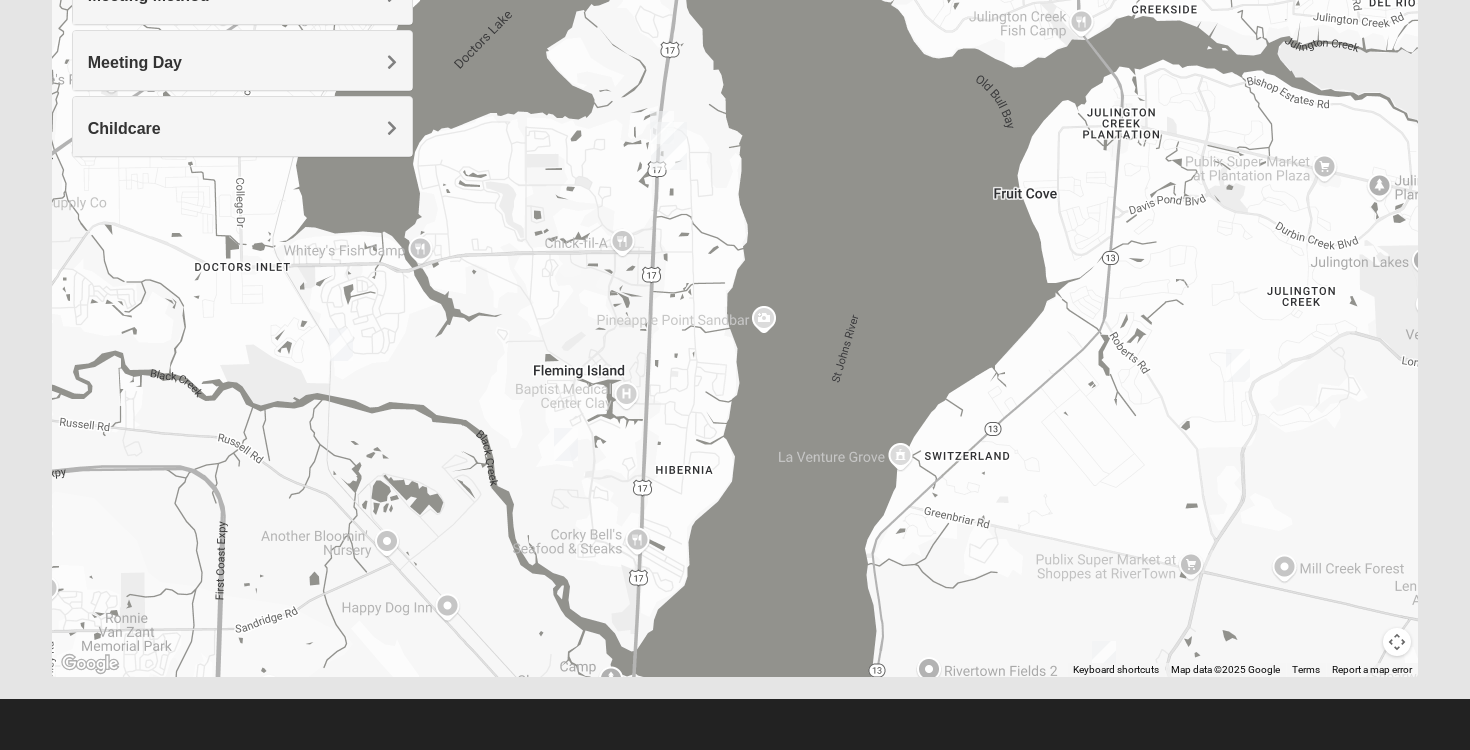 click at bounding box center [566, 444] 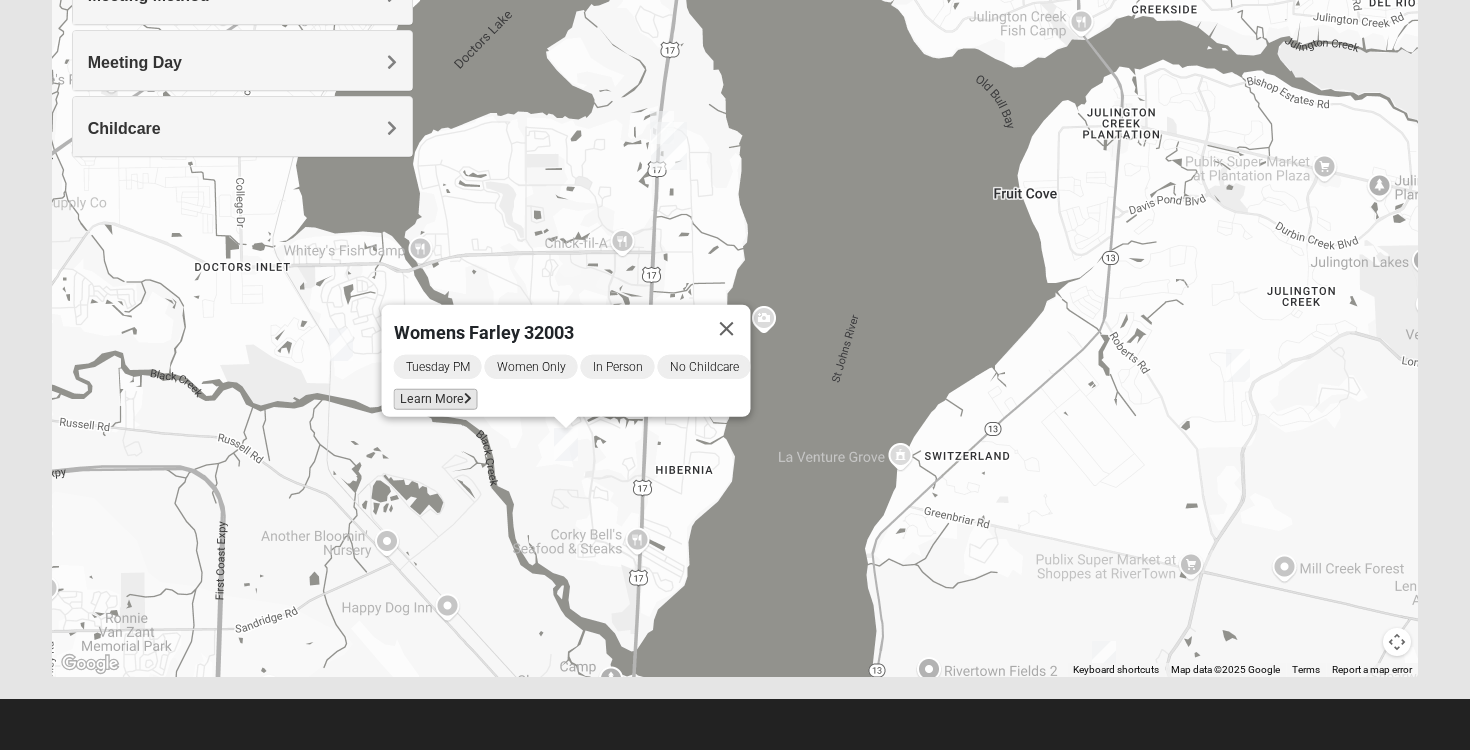 click on "Learn More" at bounding box center (436, 399) 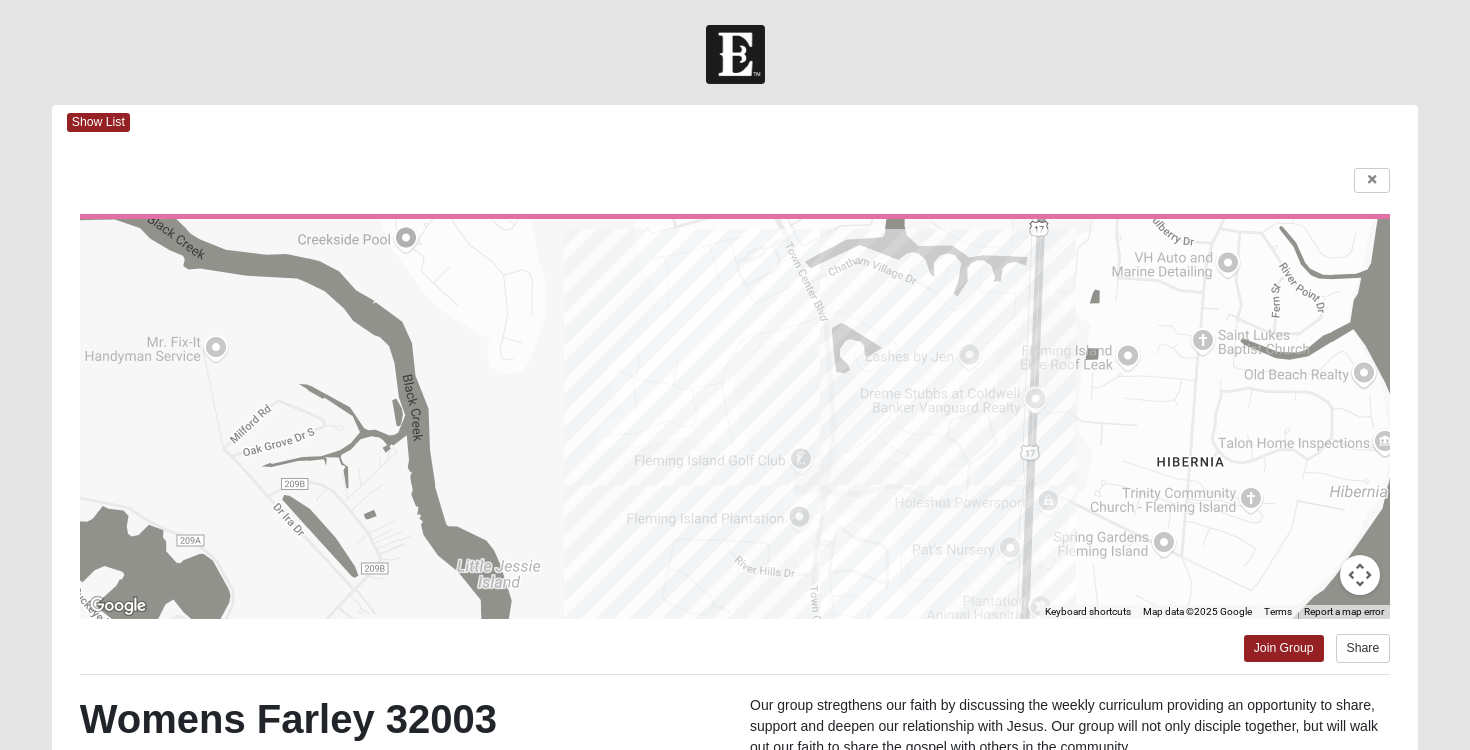 scroll, scrollTop: 0, scrollLeft: 0, axis: both 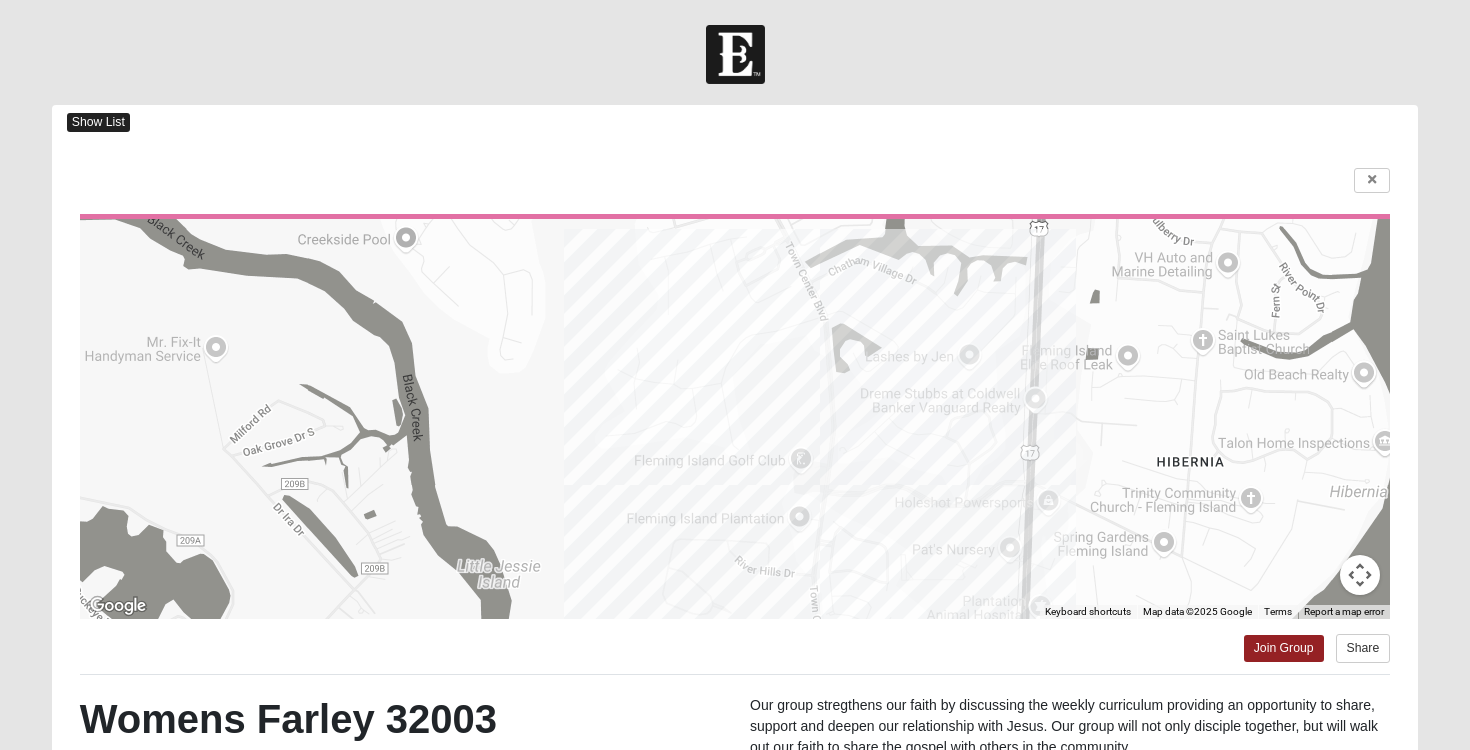 click on "Show List" at bounding box center [98, 122] 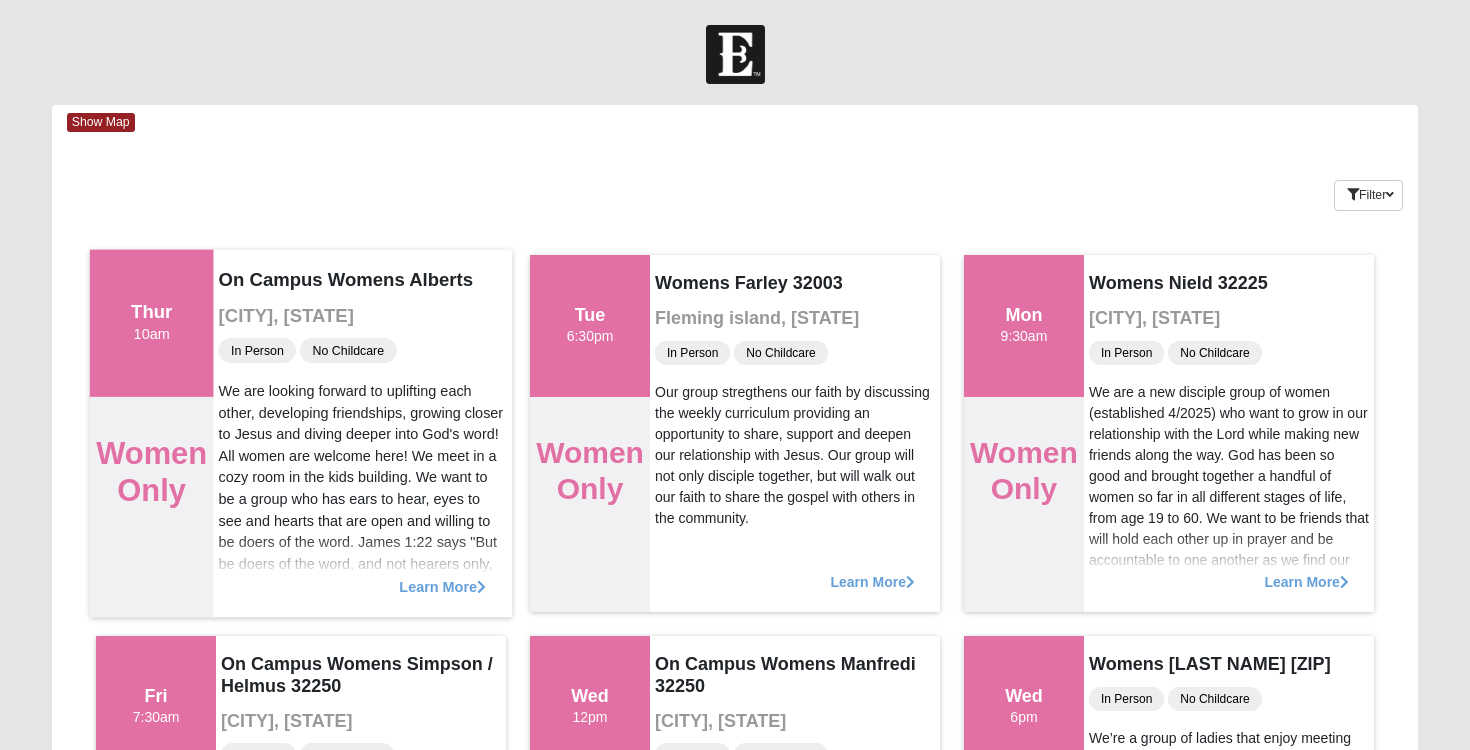 scroll, scrollTop: 0, scrollLeft: 0, axis: both 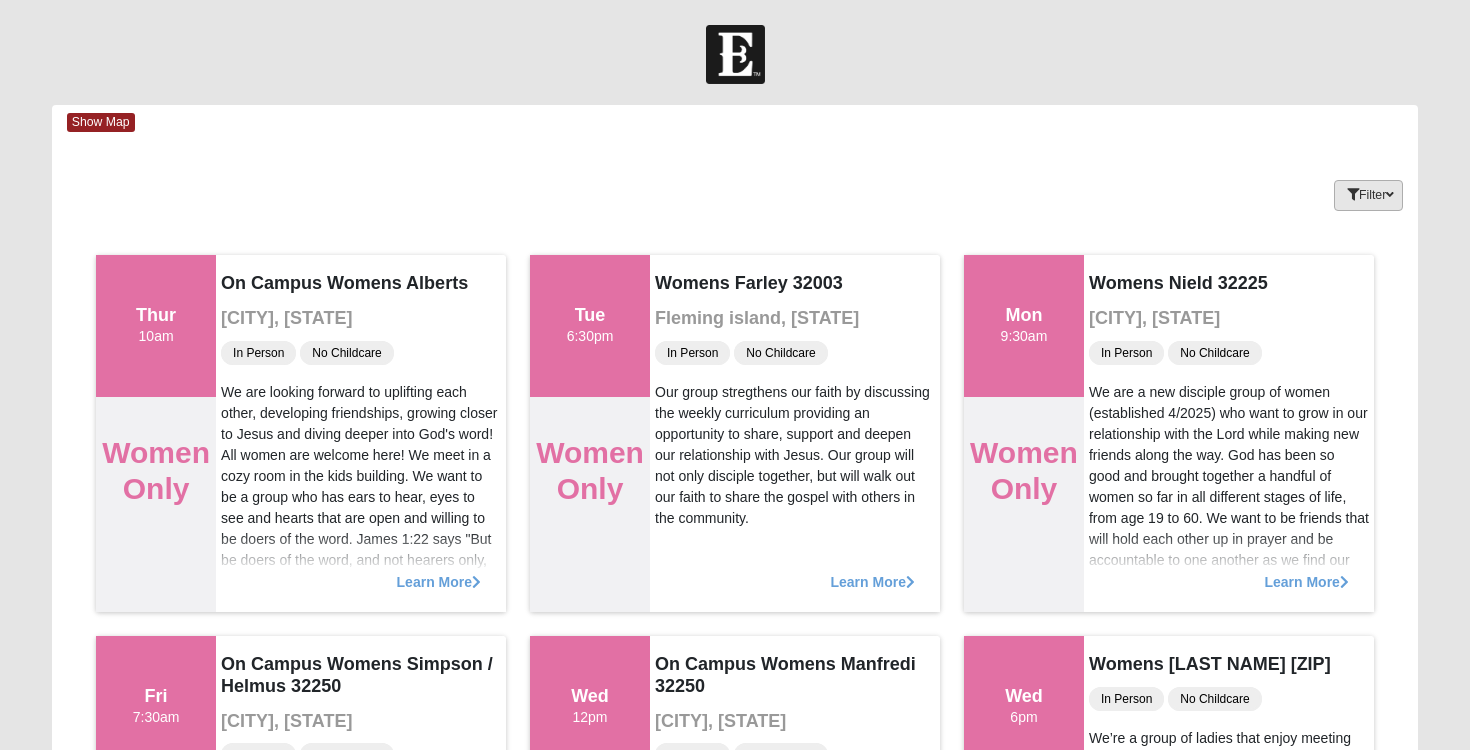 click on "Filter" at bounding box center (1368, 195) 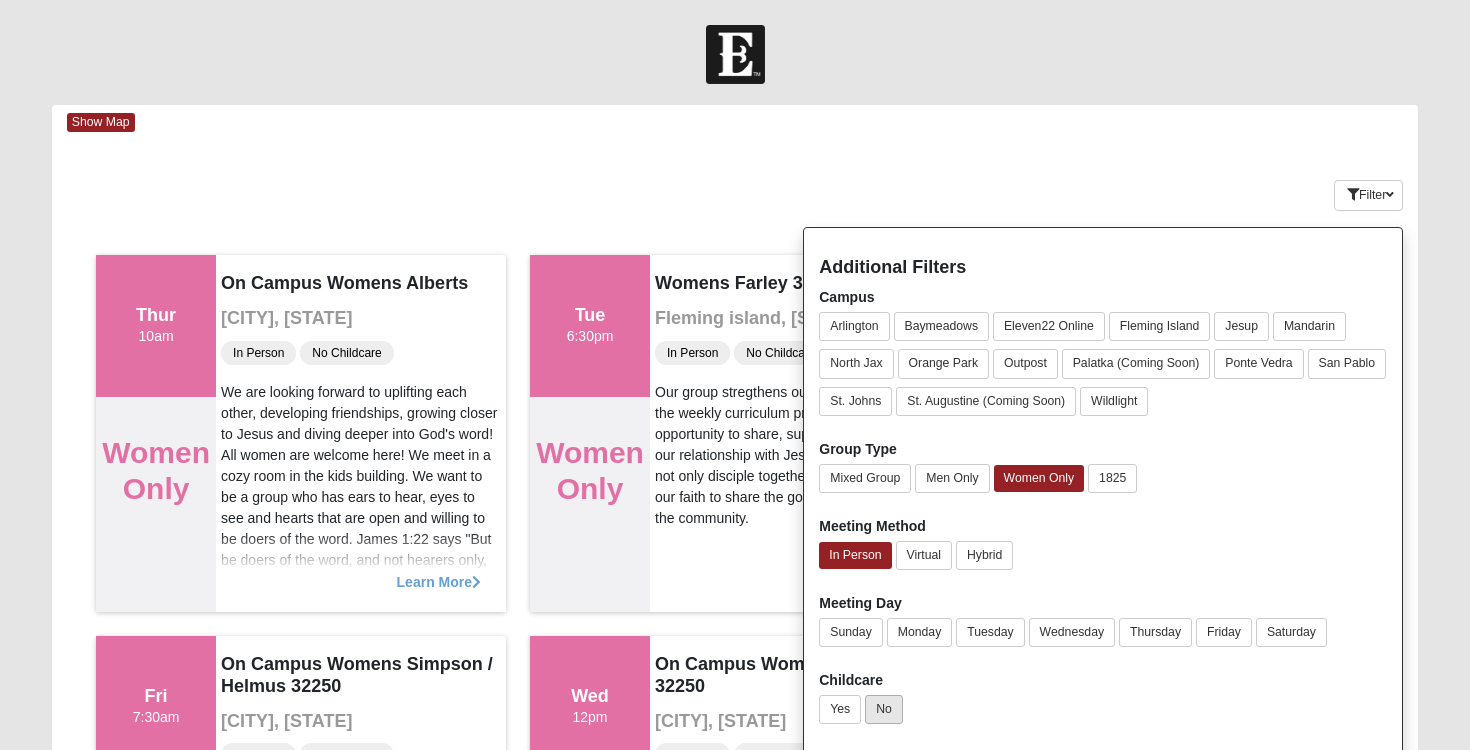 click on "No" at bounding box center [884, 709] 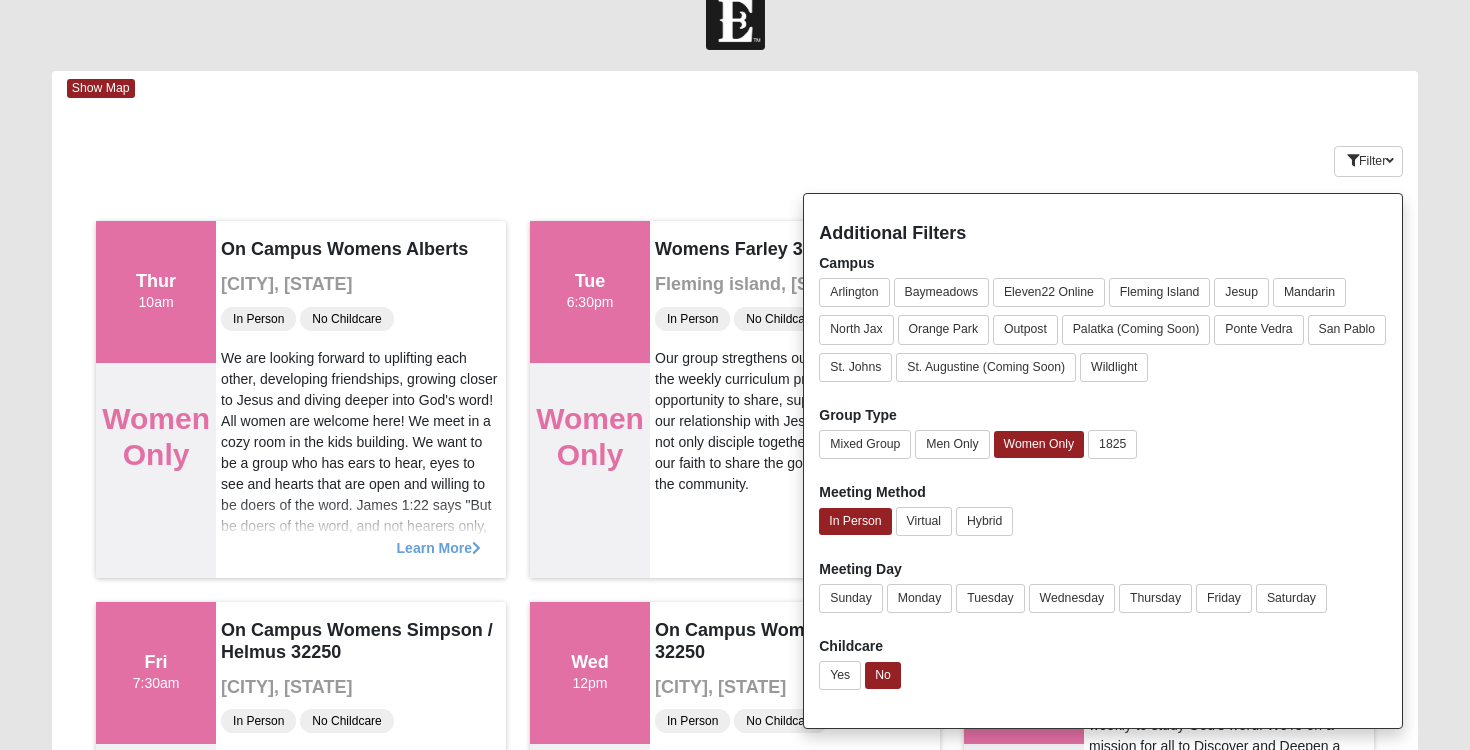 scroll, scrollTop: 30, scrollLeft: 0, axis: vertical 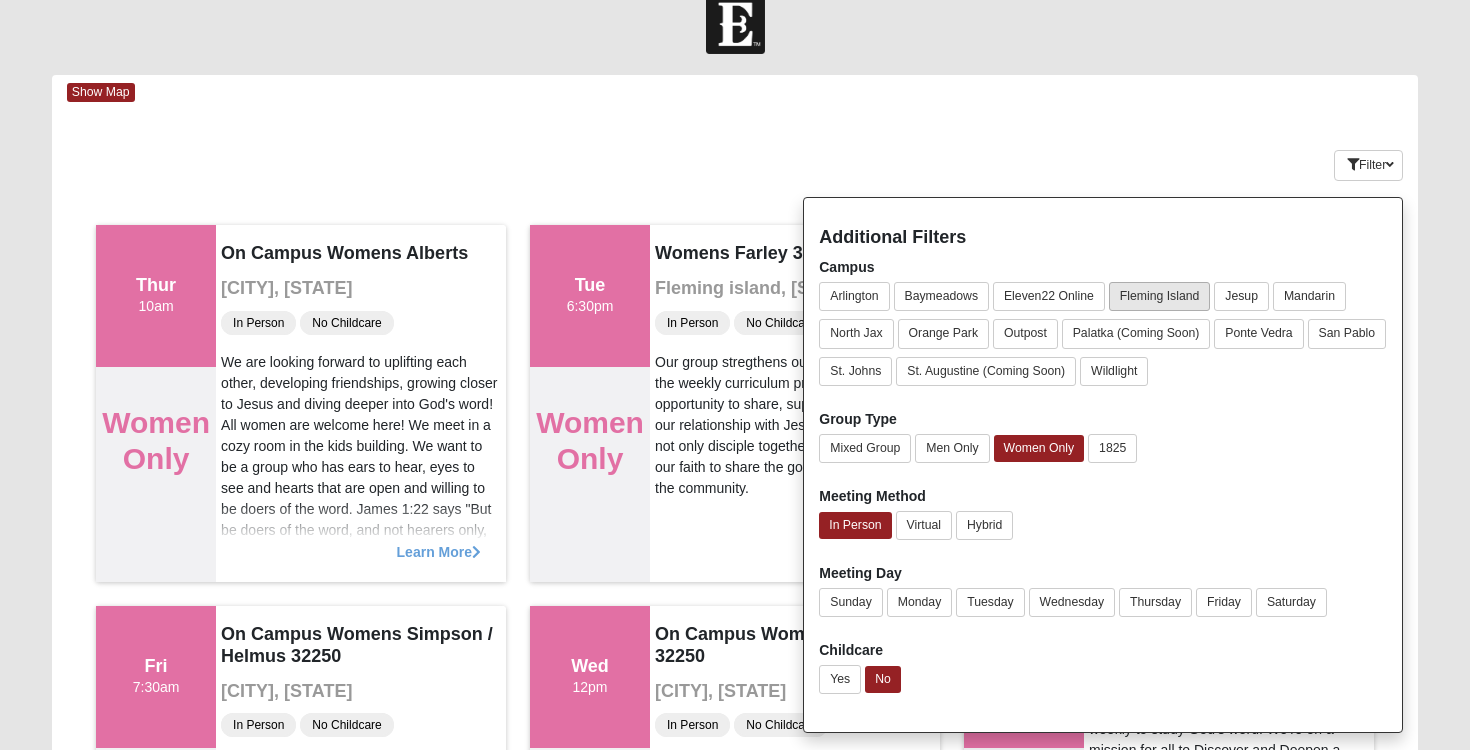 click on "Fleming Island" at bounding box center (1160, 296) 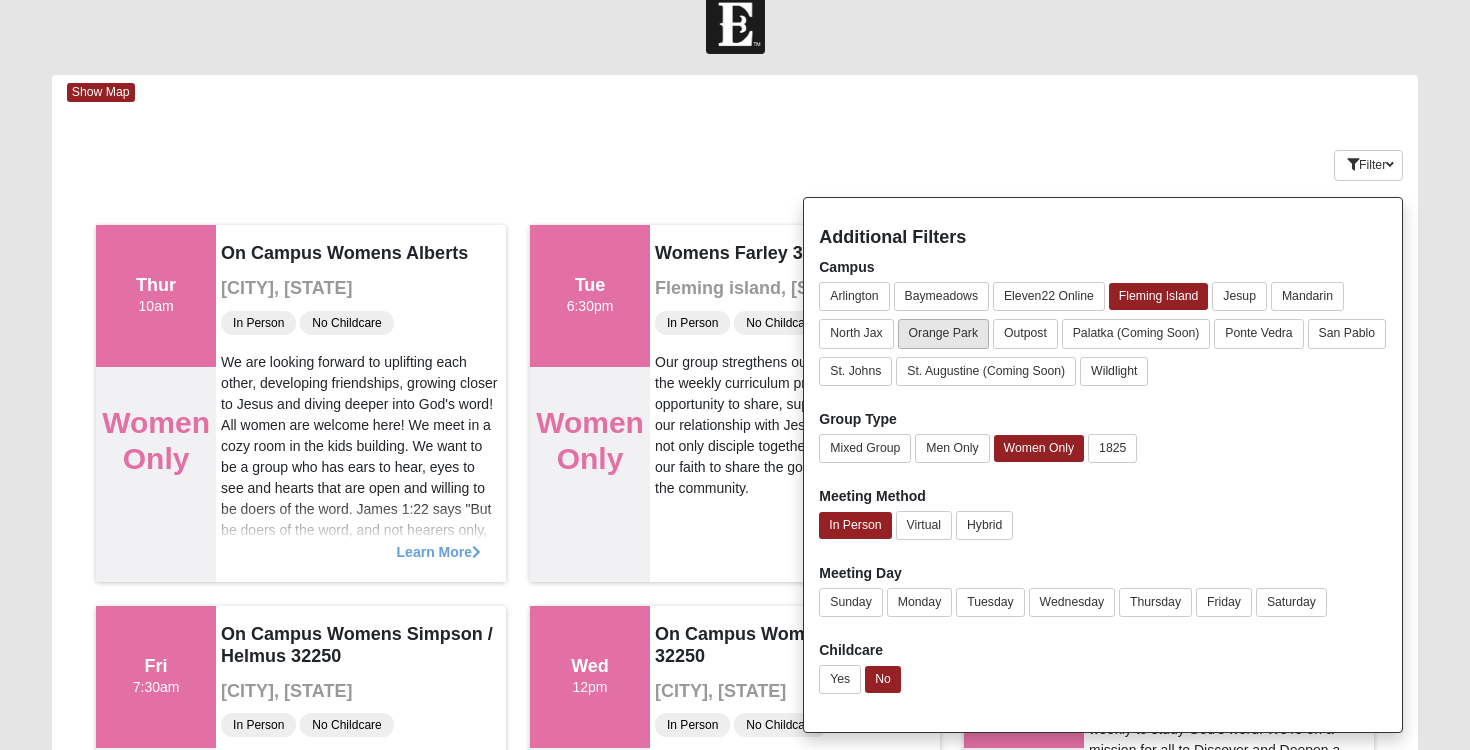 click on "Orange Park" at bounding box center [943, 333] 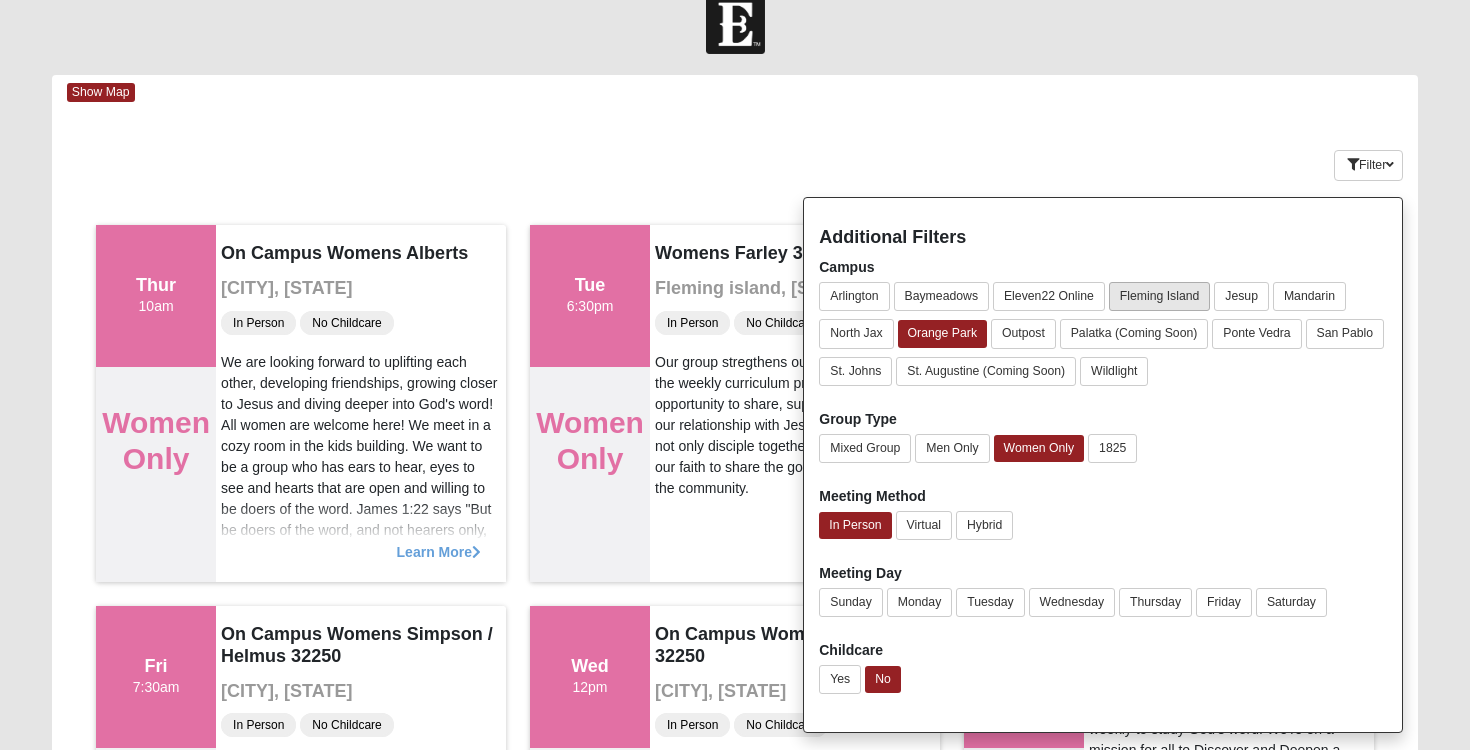 click on "Fleming Island" at bounding box center (1160, 296) 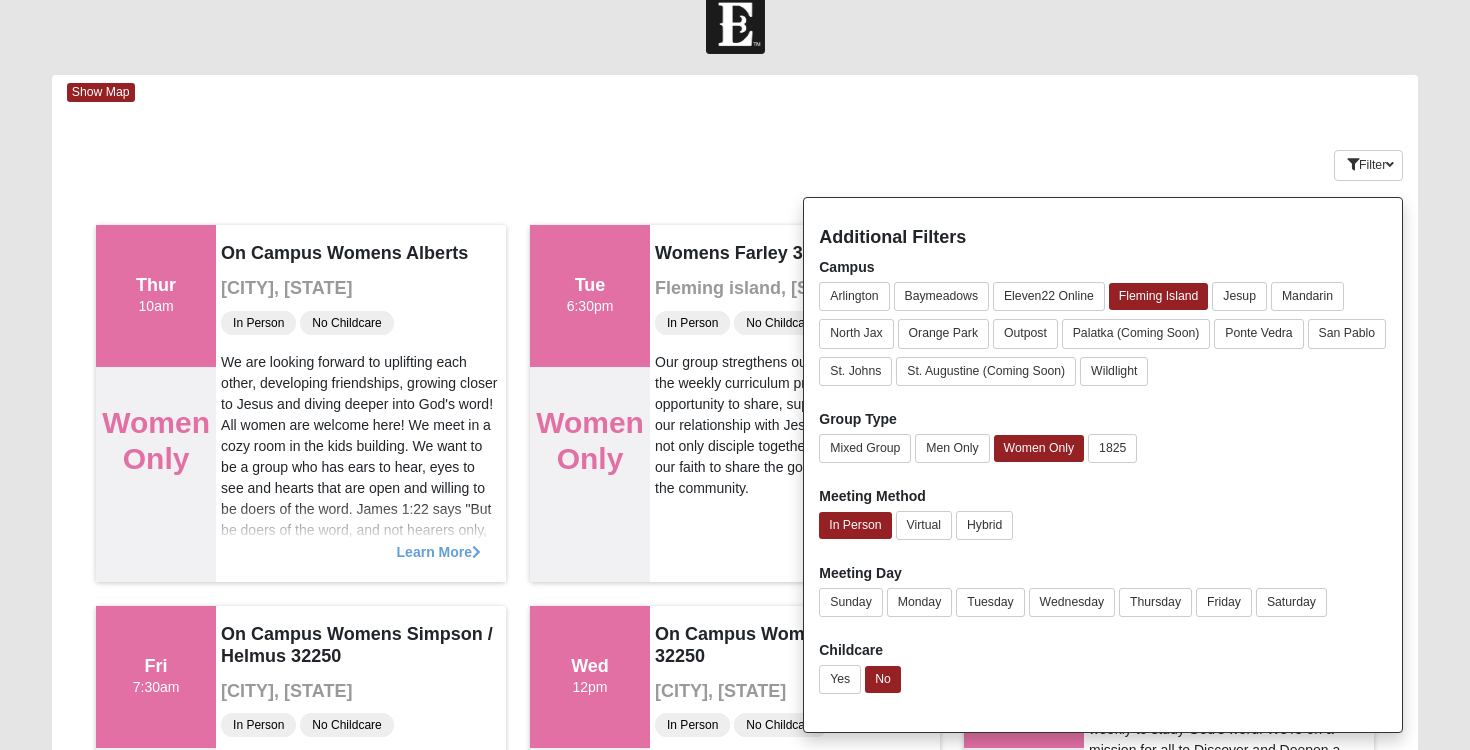 click on "Show Map
Loading Groups
Keywords
Filter
Additional Filters
Campus
Arlington
Baymeadows
Eleven22 Online
Fleming Island
Jesup
Mandarin
North Jax
Yes" at bounding box center [735, 3573] 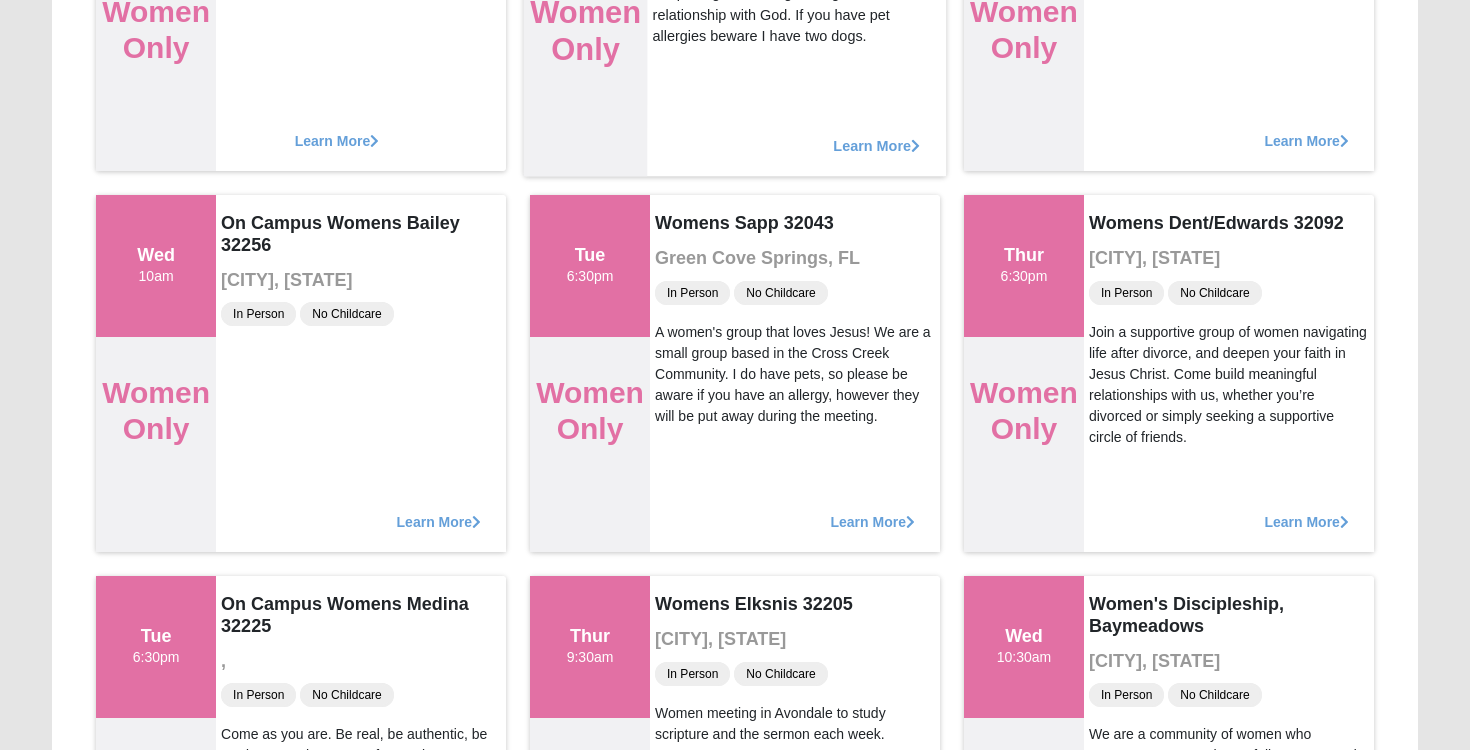 scroll, scrollTop: 3492, scrollLeft: 0, axis: vertical 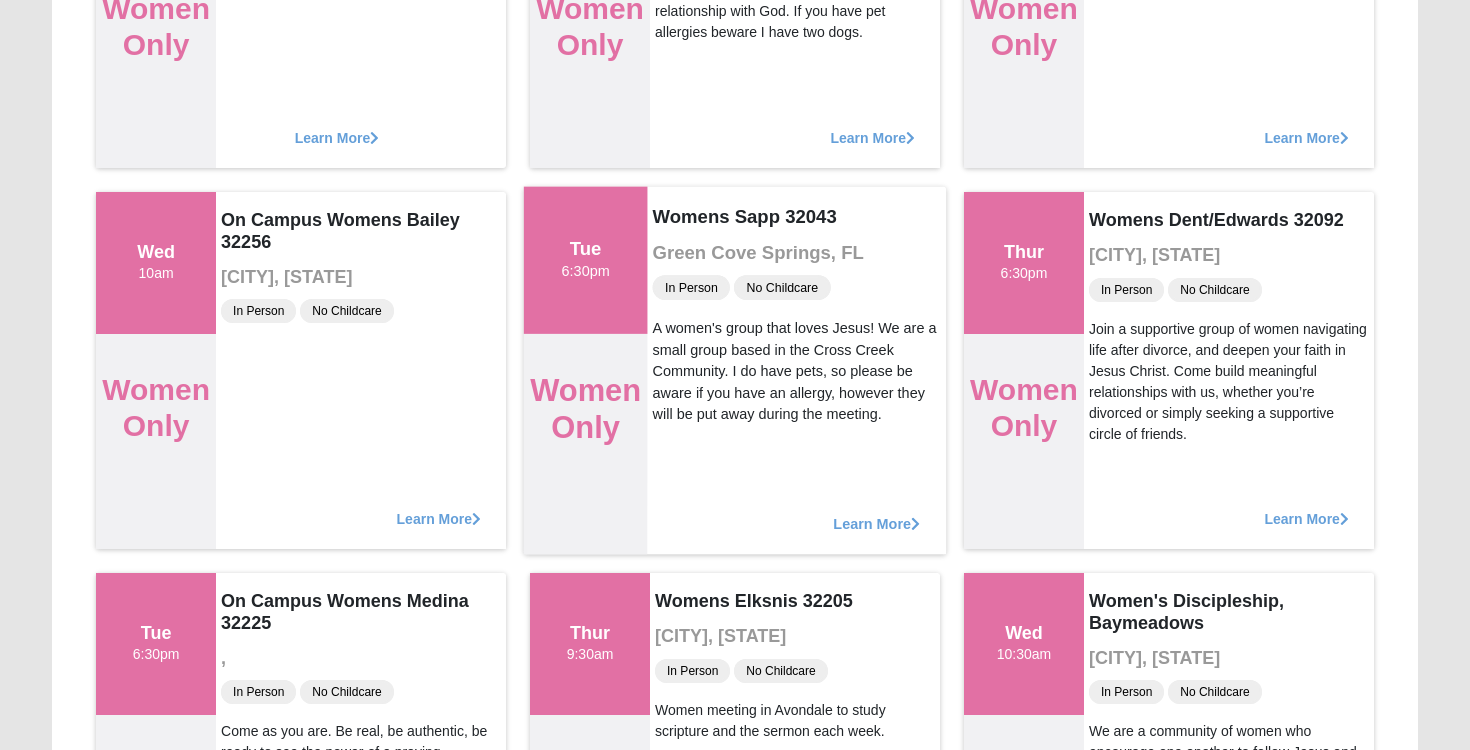 click on "Learn More" at bounding box center (876, 513) 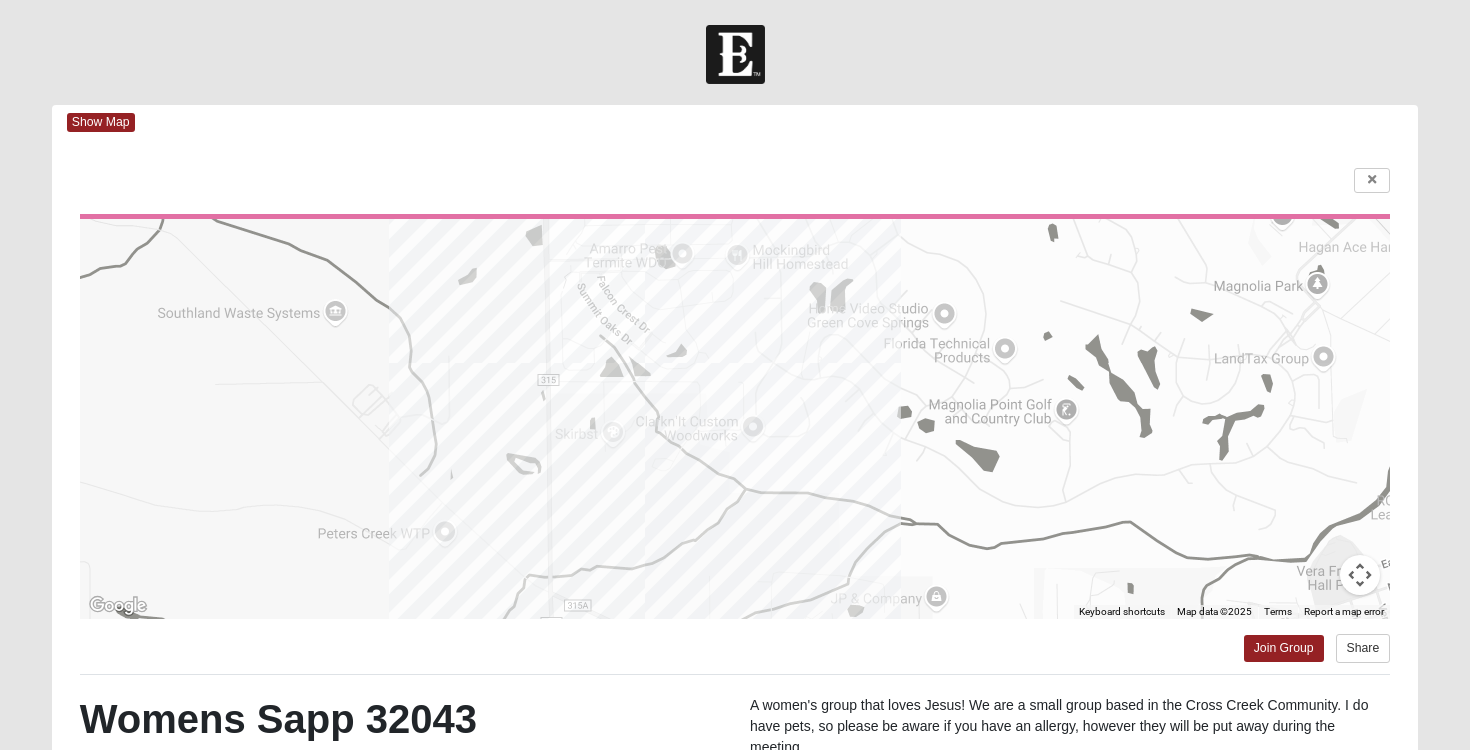 scroll, scrollTop: 0, scrollLeft: 0, axis: both 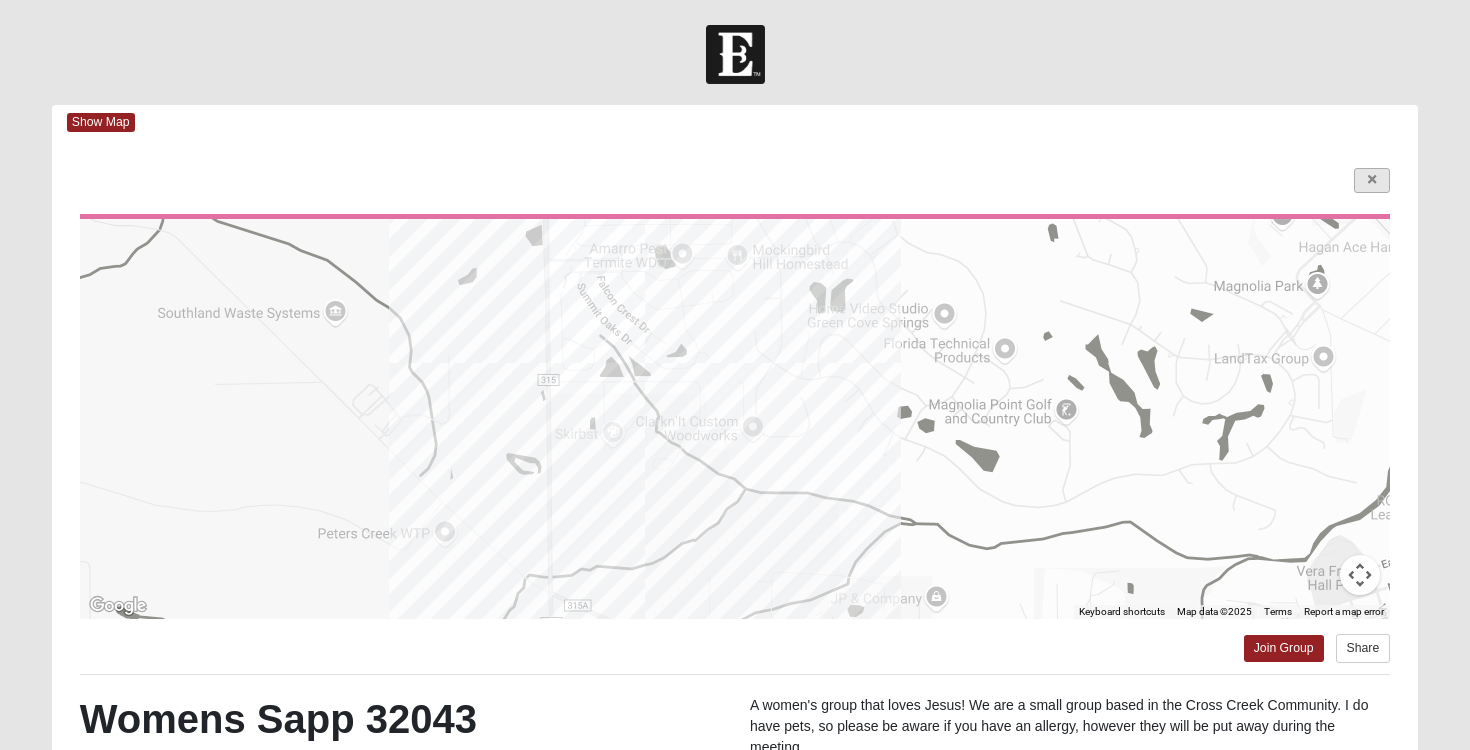click at bounding box center (1372, 180) 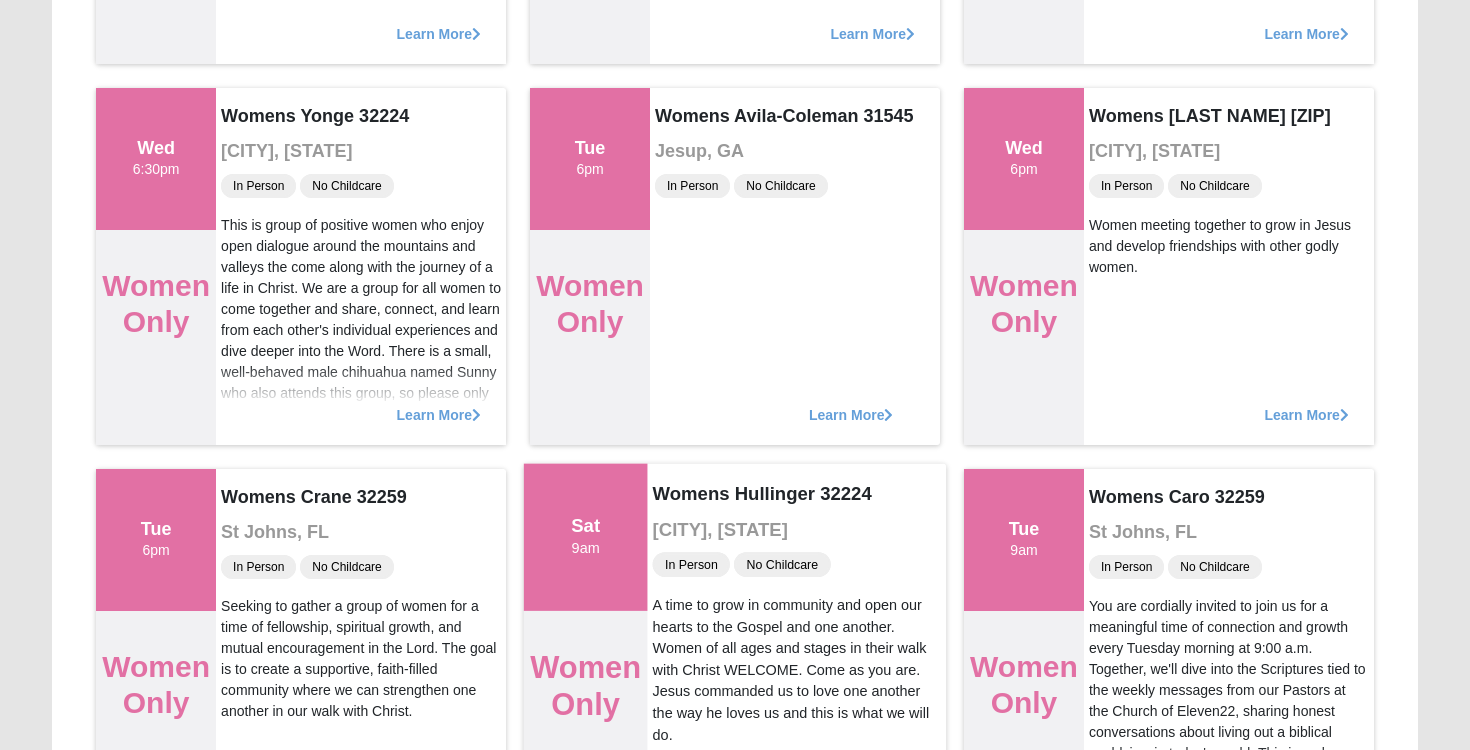 scroll, scrollTop: 5494, scrollLeft: 0, axis: vertical 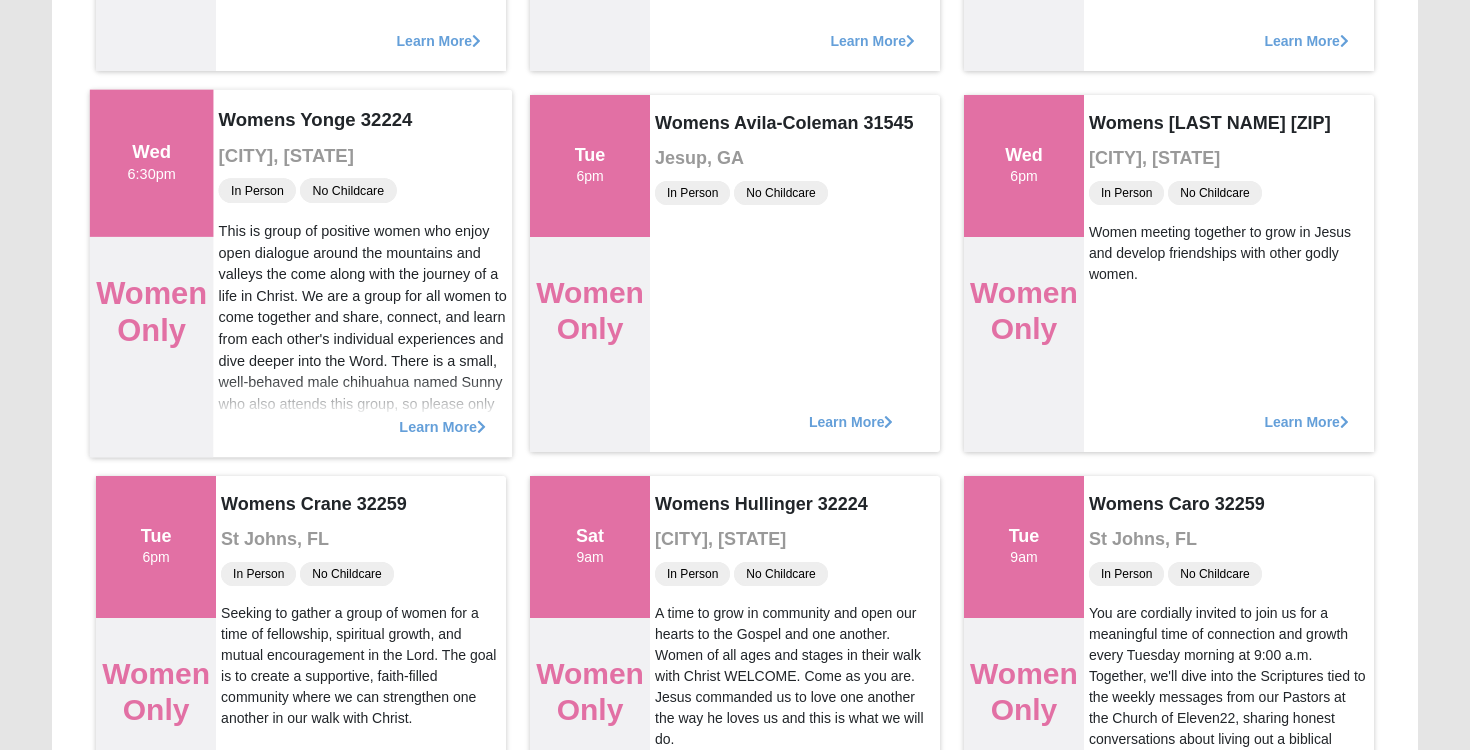 click on "This is group of positive women who enjoy open dialogue around the mountains and valleys the come along with the journey of a life in Christ. We are a group for all women to come together and share, connect, and learn from each other's individual experiences and dive deeper into the Word. There is a small, well-behaved male chihuahua named Sunny who also attends this group, so please only come if you are okay with a small dog (no other pets are welcomed). We have hot tea available, and we ask for you to please bring your Bible." at bounding box center (363, 360) 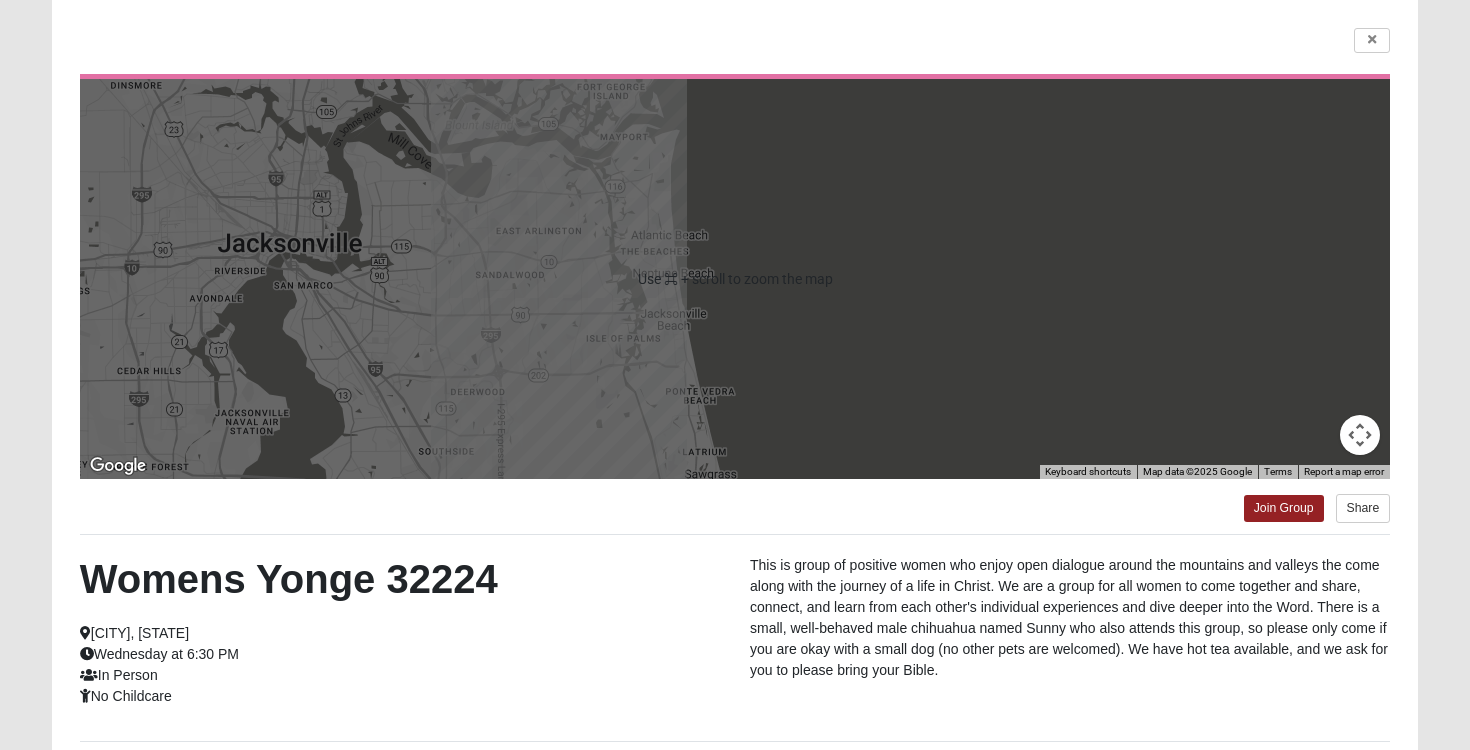 scroll, scrollTop: 140, scrollLeft: 0, axis: vertical 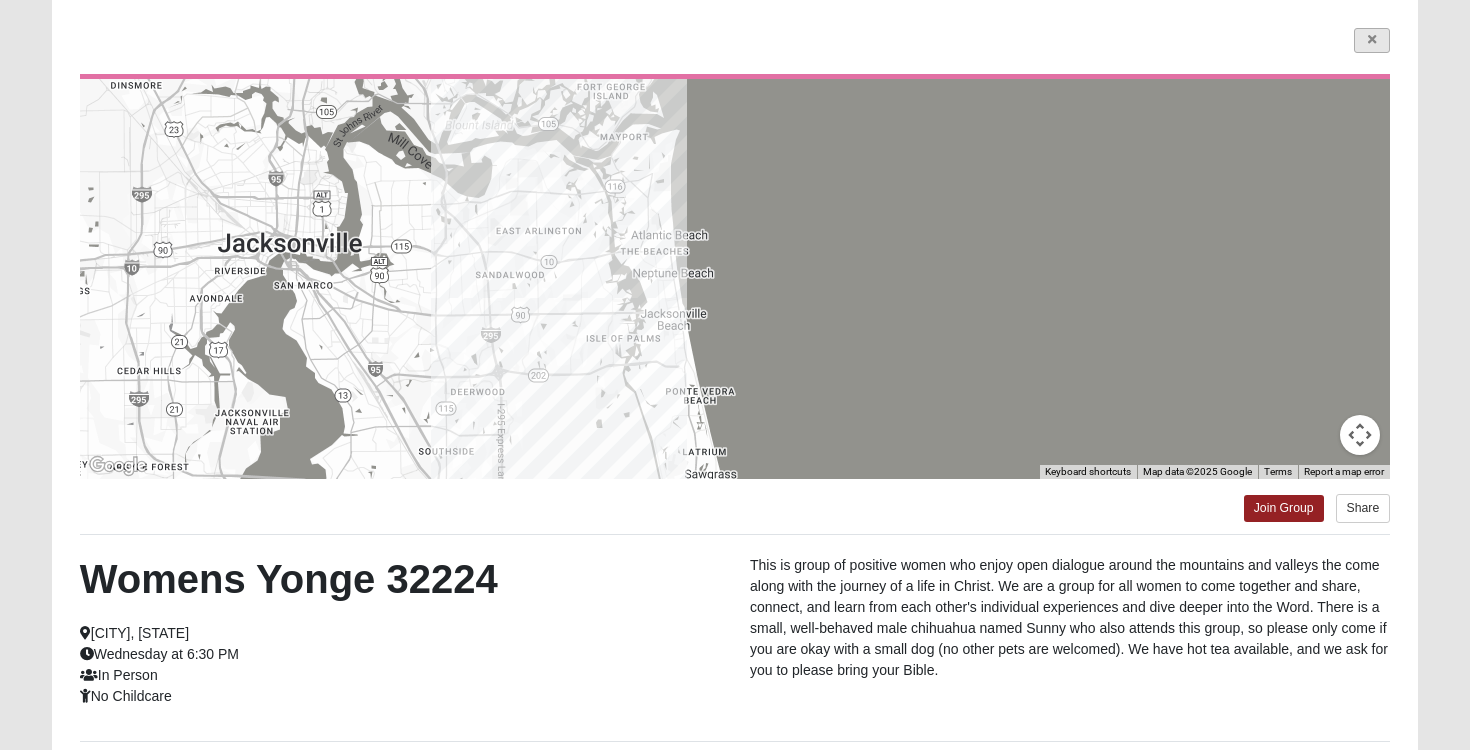 click at bounding box center [1372, 40] 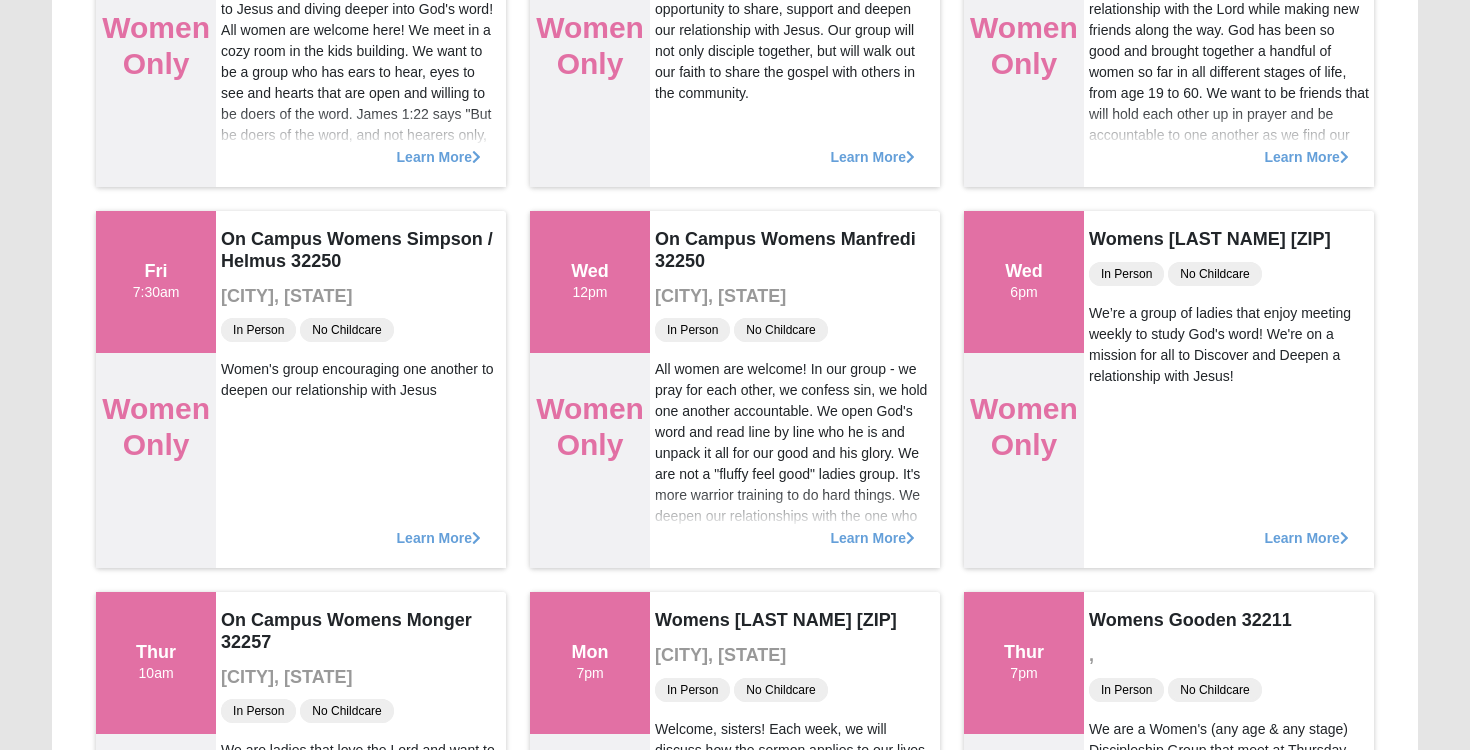 scroll, scrollTop: 430, scrollLeft: 0, axis: vertical 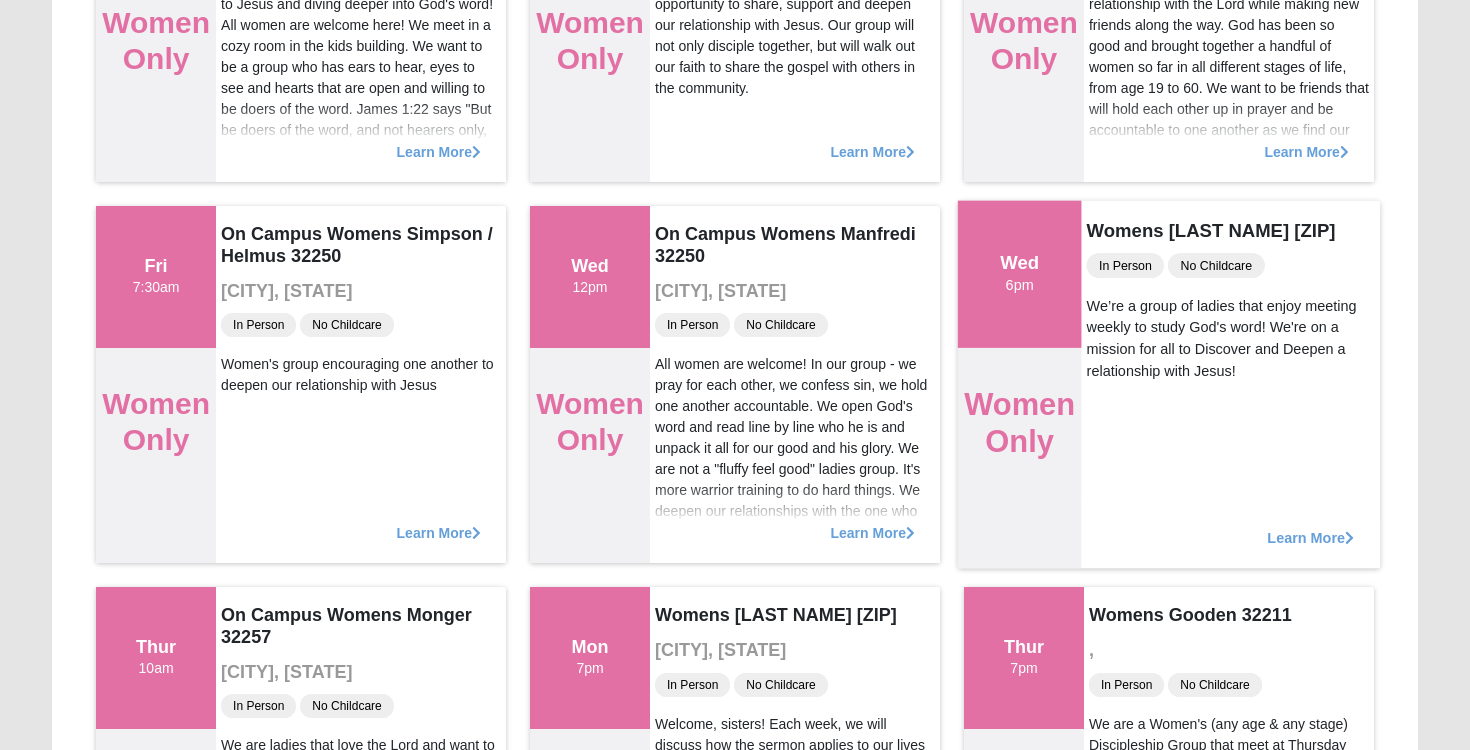 click on "Learn More" at bounding box center [1230, 527] 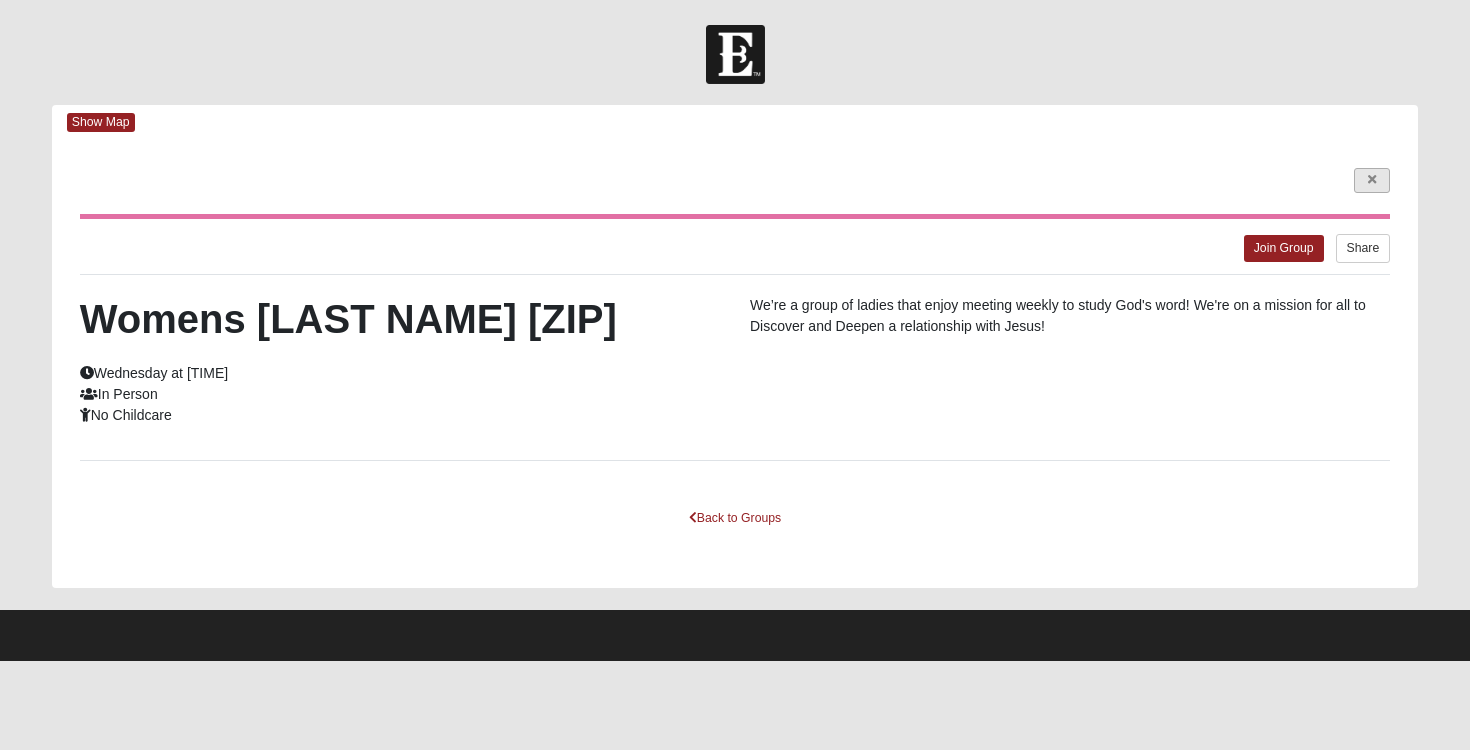 click at bounding box center [1372, 180] 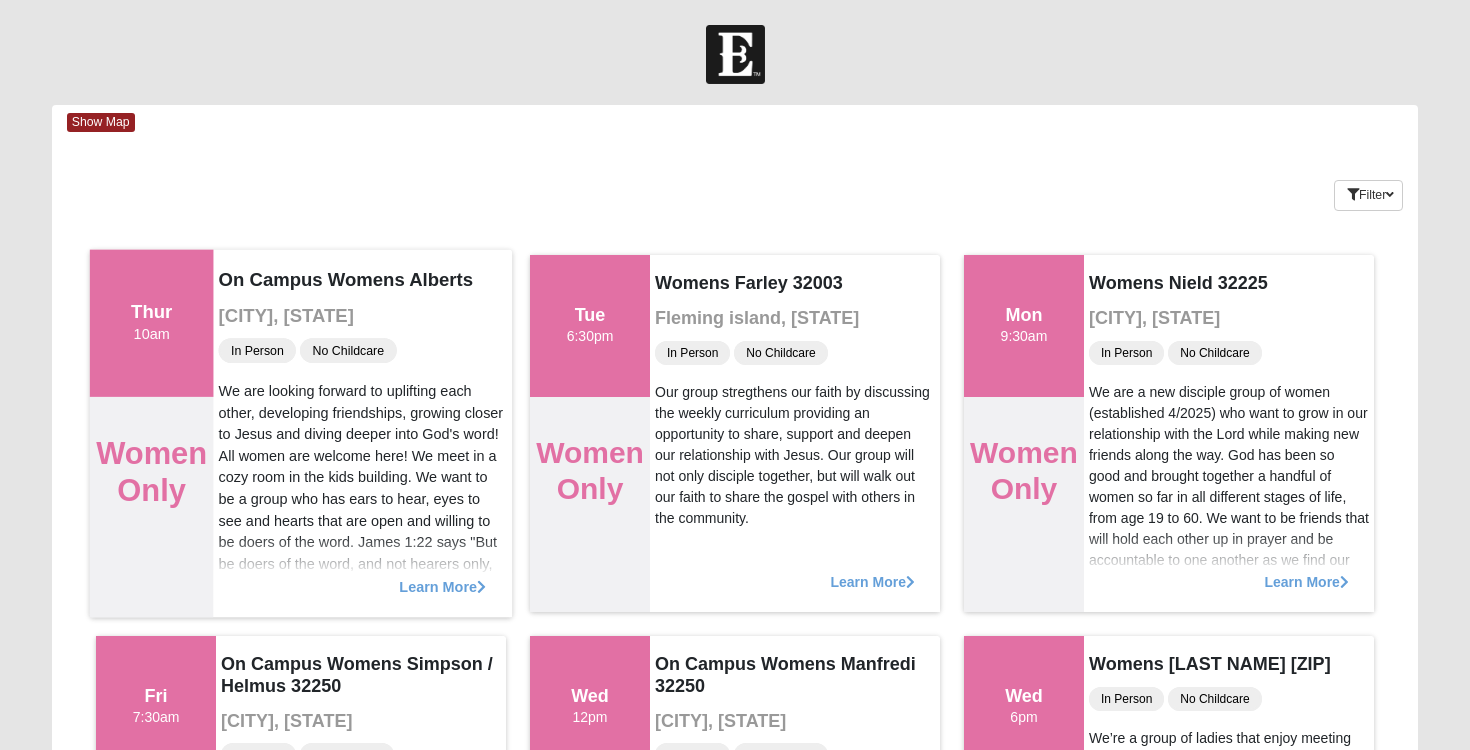 scroll, scrollTop: 0, scrollLeft: 0, axis: both 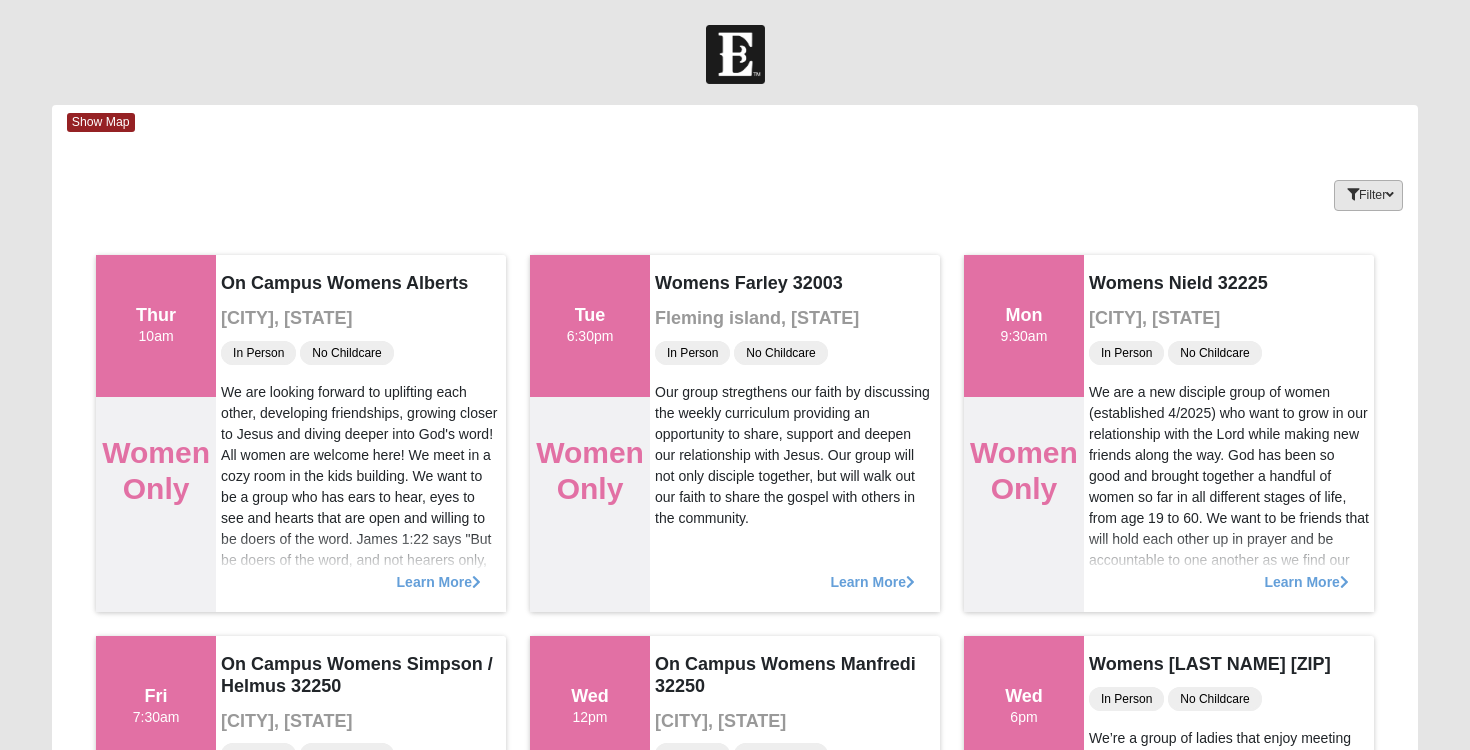 click on "Filter" at bounding box center (1368, 195) 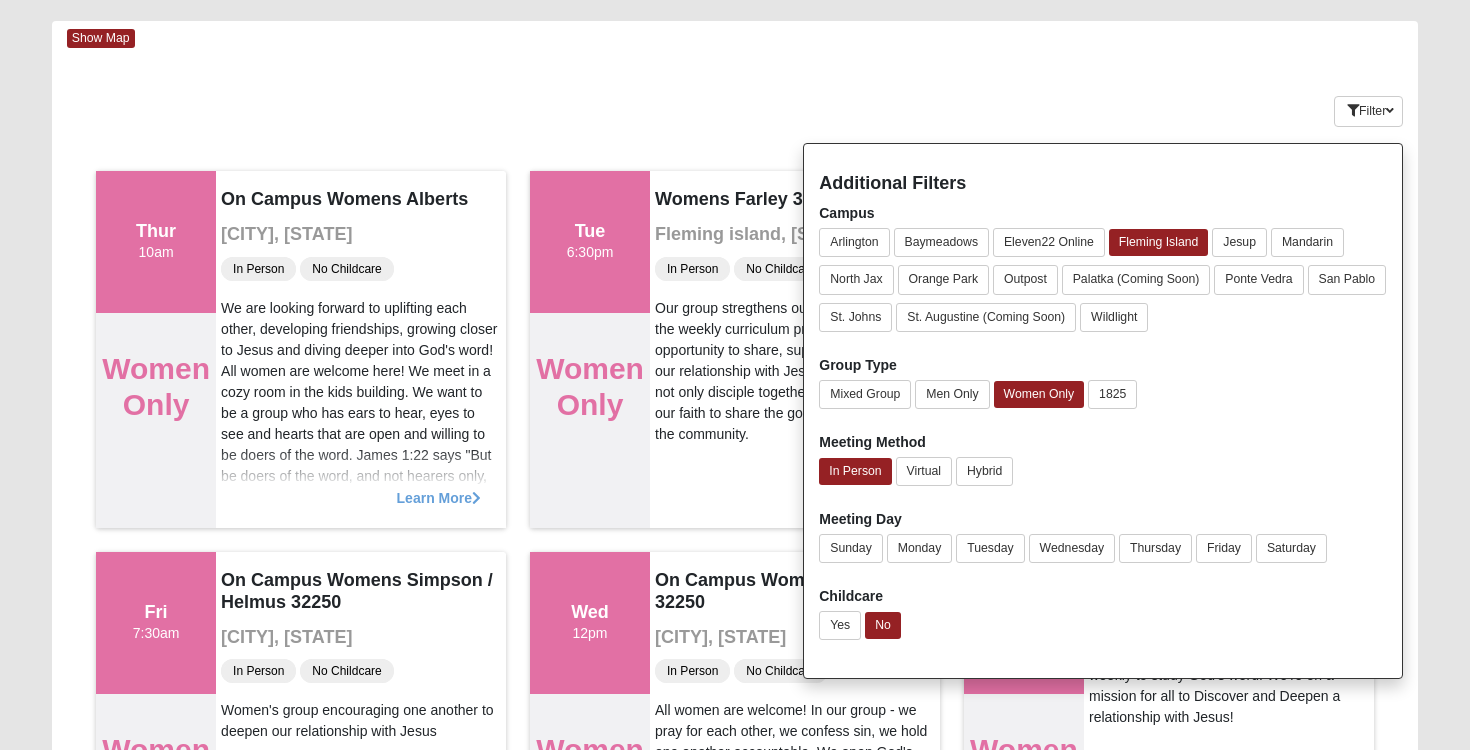 scroll, scrollTop: 96, scrollLeft: 0, axis: vertical 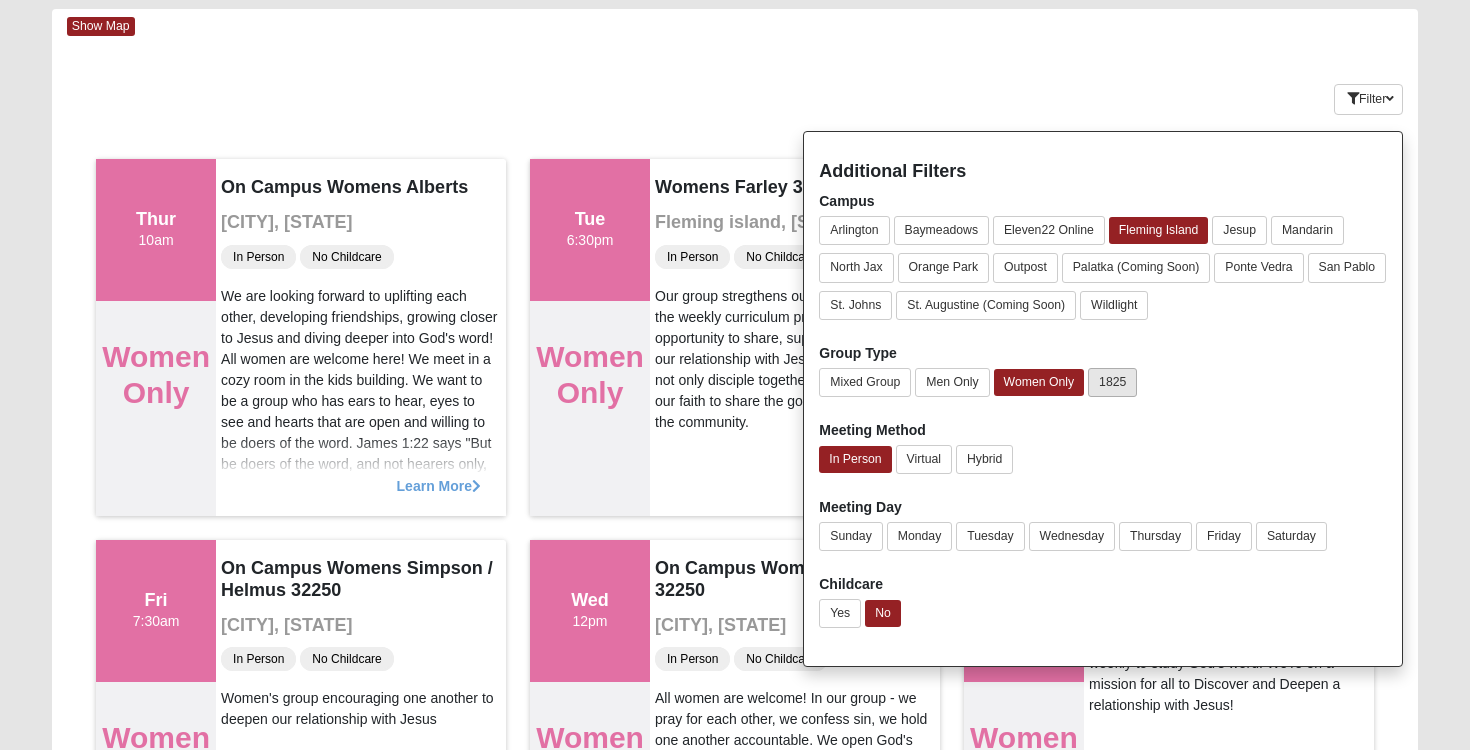 click on "1825" at bounding box center (1112, 382) 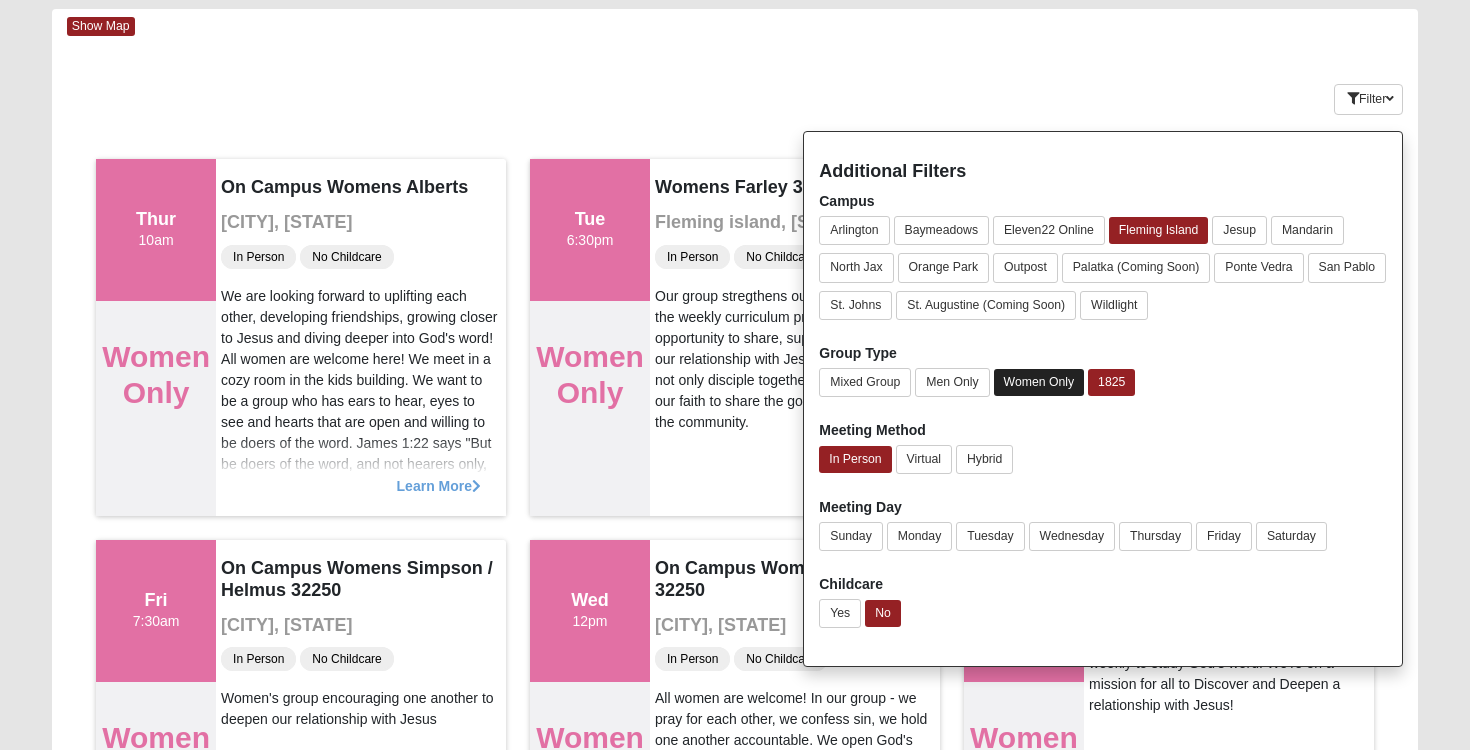 click on "Women Only" at bounding box center (1039, 382) 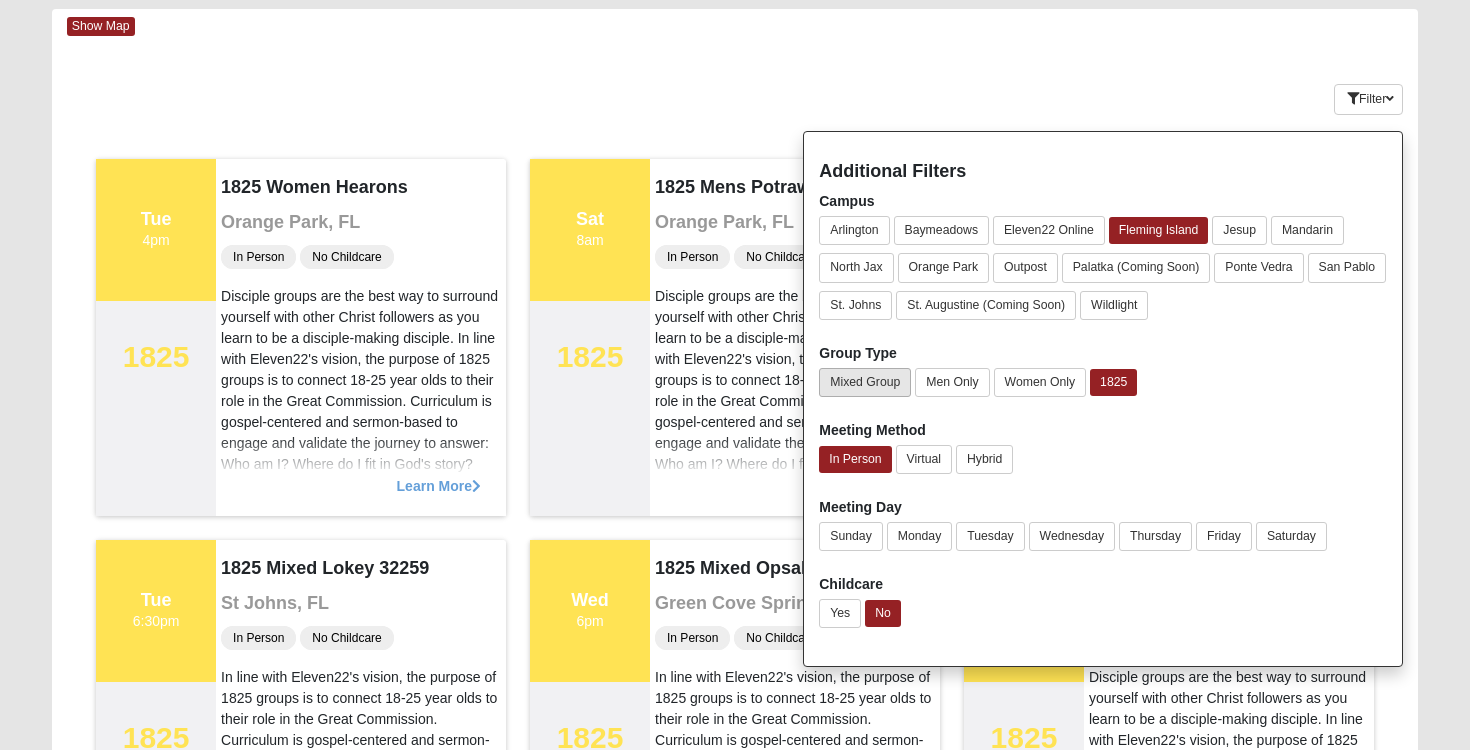 click on "Mixed Group" at bounding box center (865, 382) 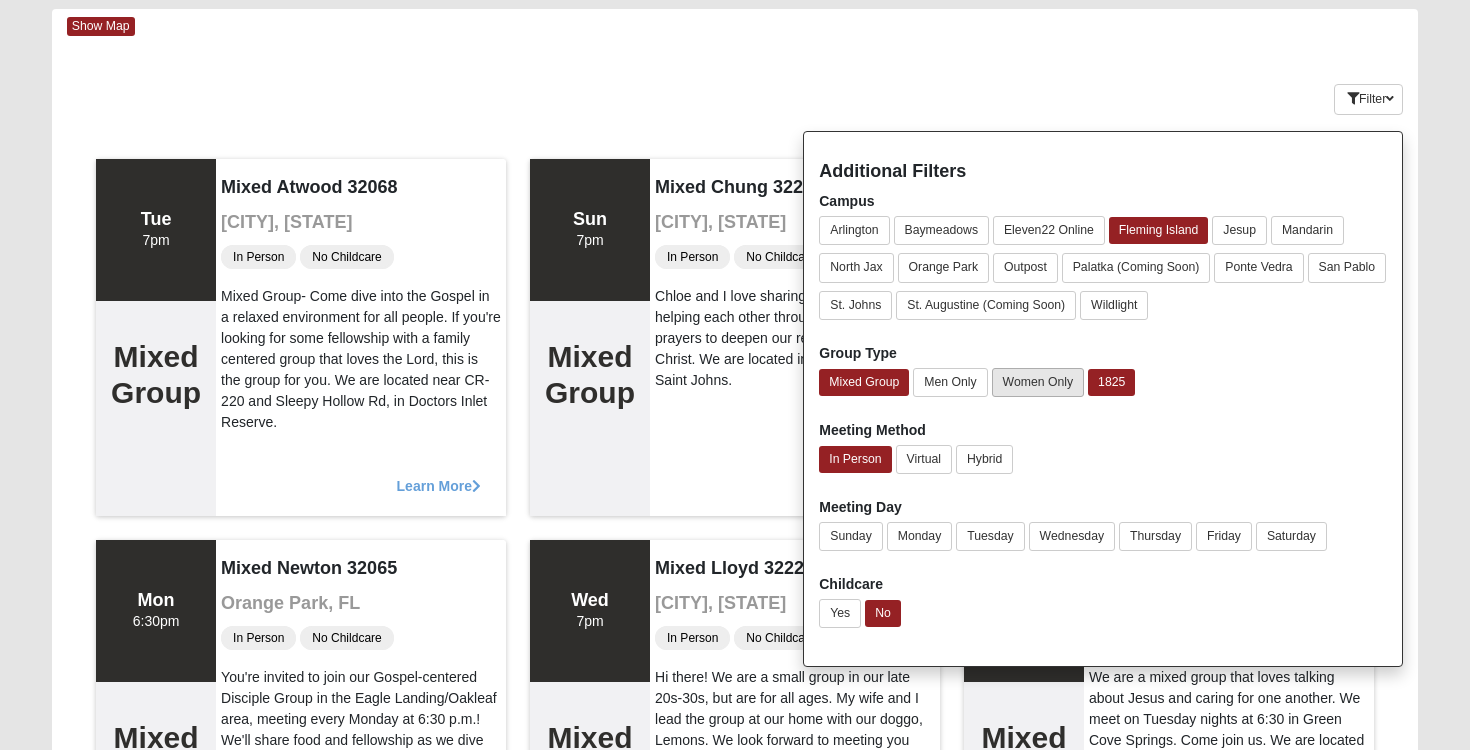 click on "Women Only" at bounding box center (1038, 382) 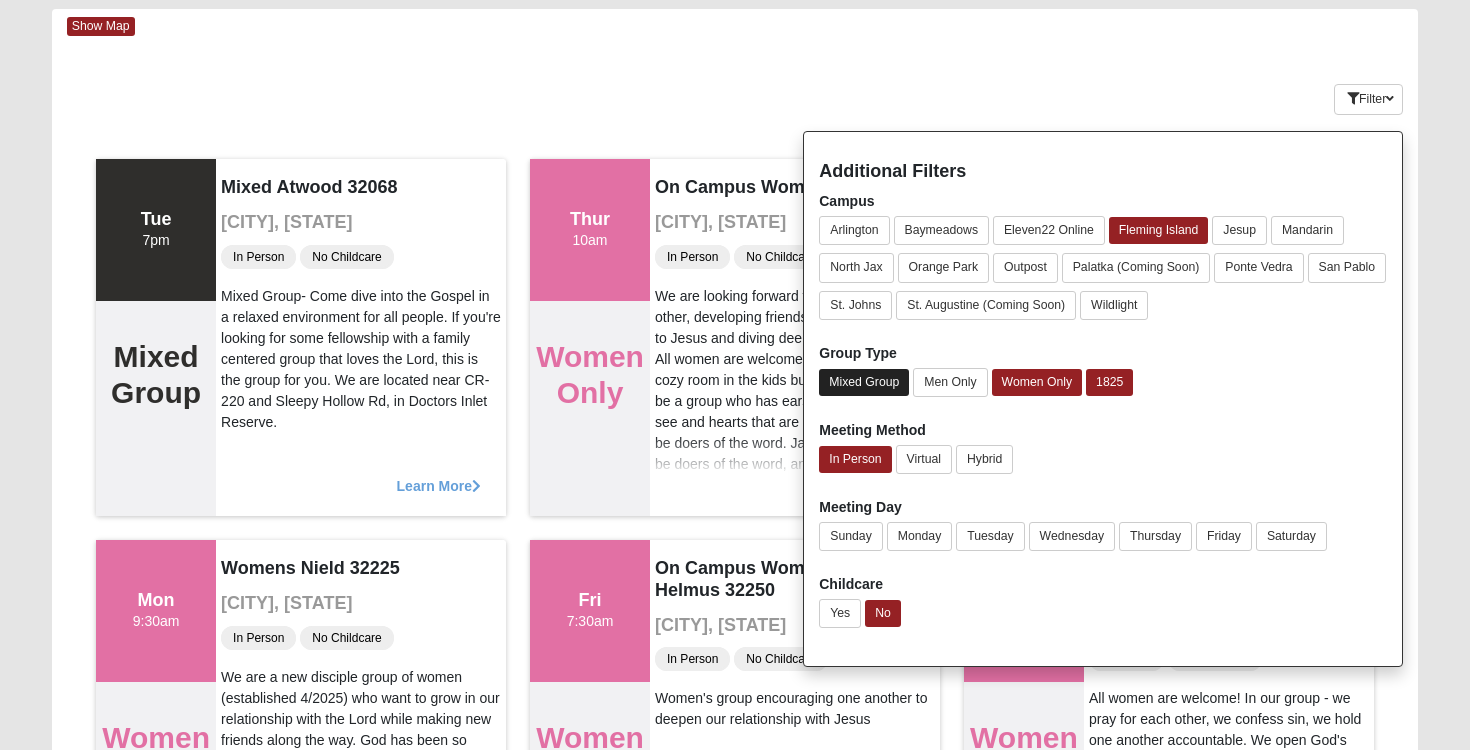 click on "Mixed Group" at bounding box center [864, 382] 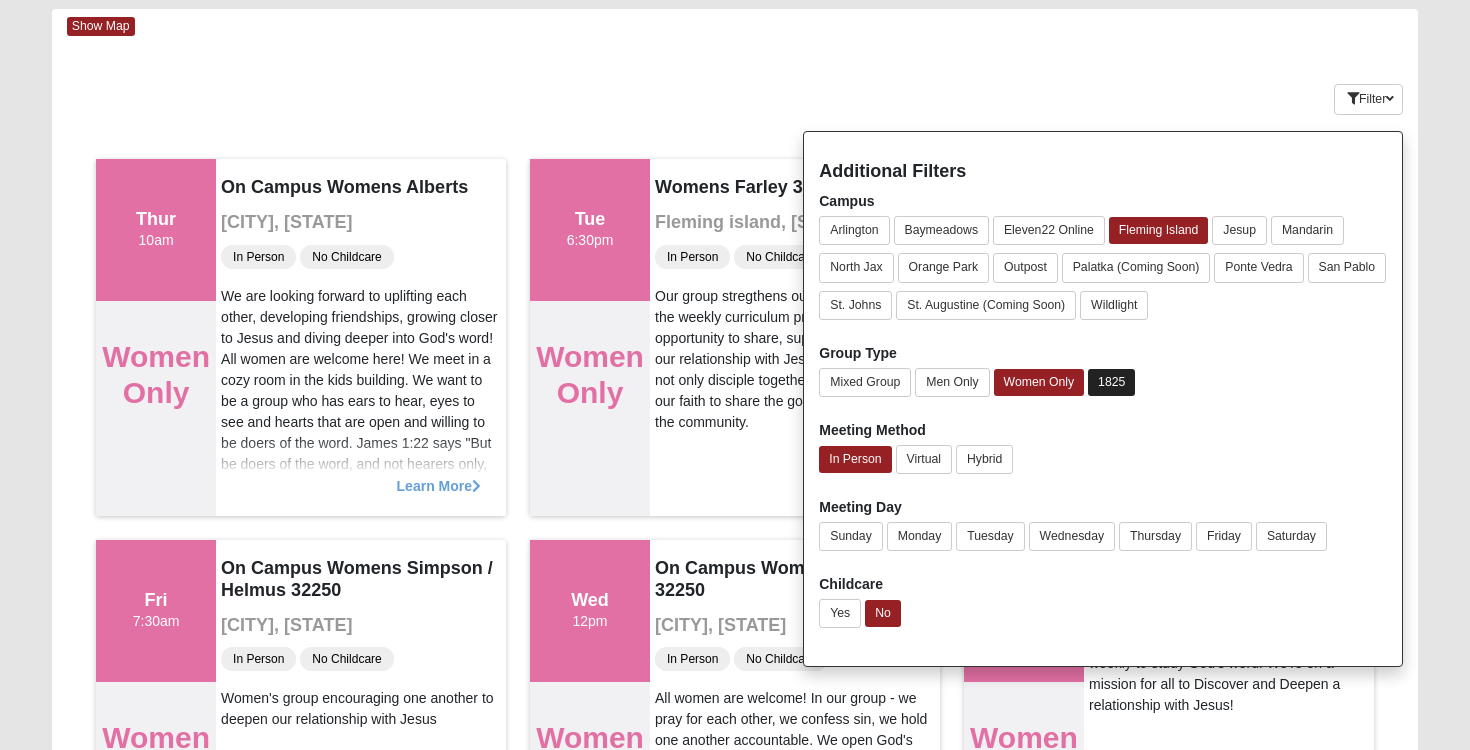 click on "1825" at bounding box center [1111, 382] 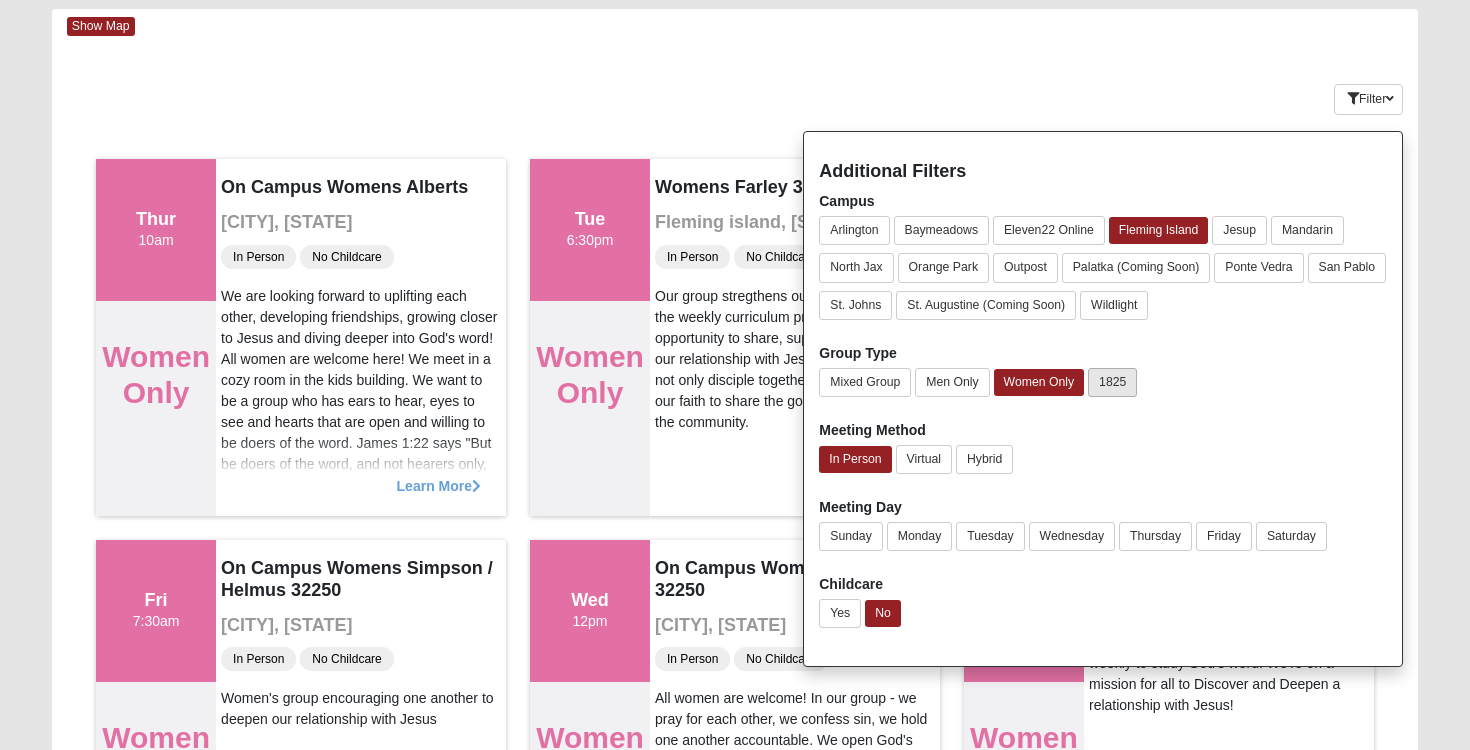 click on "1825" at bounding box center (1112, 382) 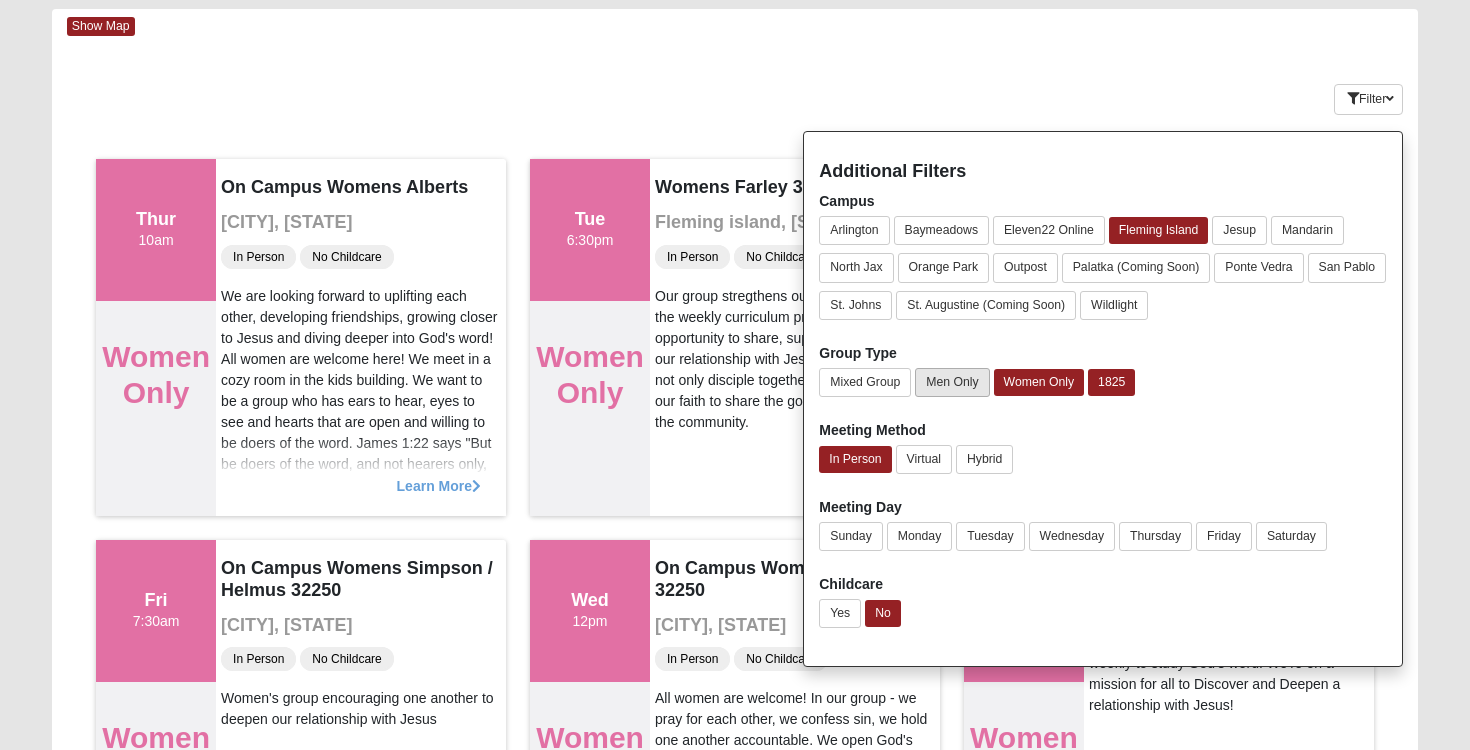 click on "Men Only" at bounding box center [952, 382] 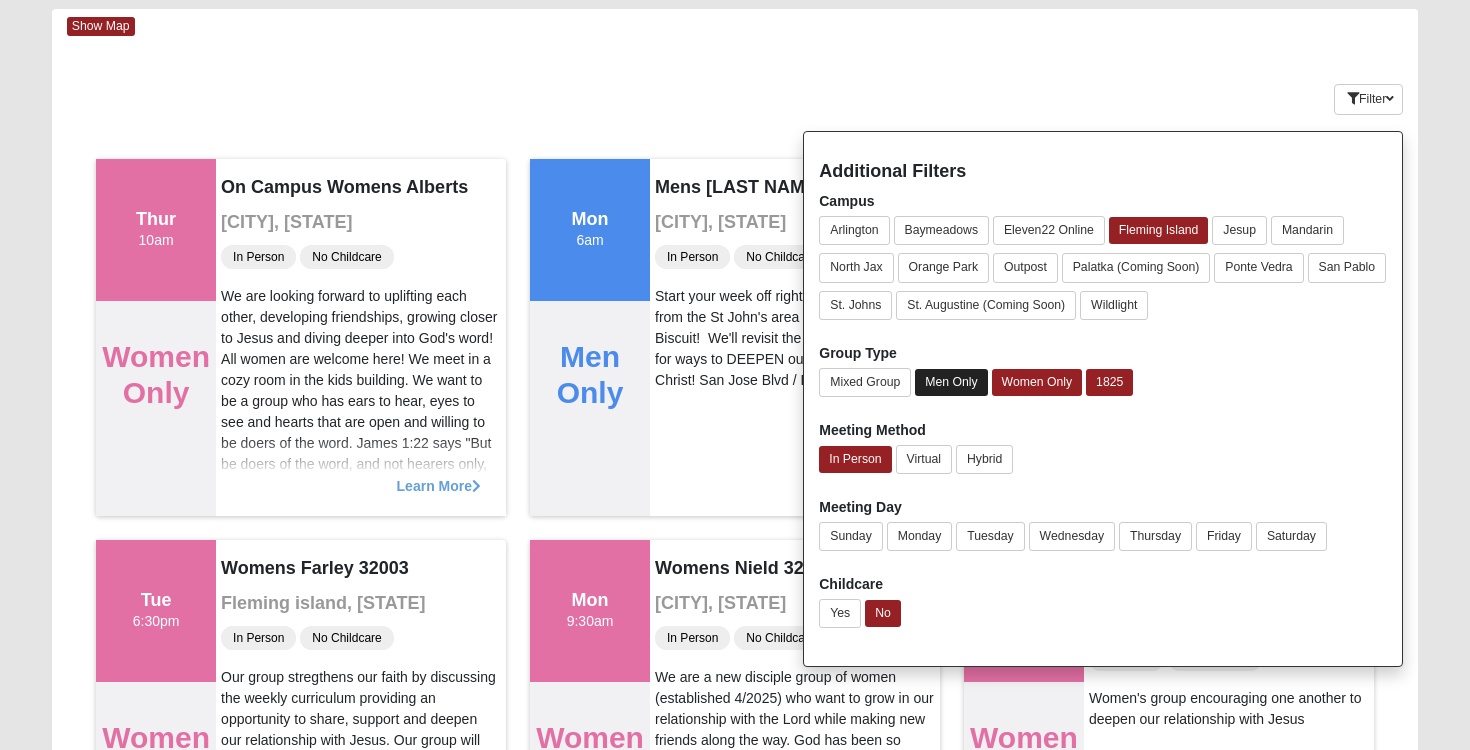 click on "Men Only" at bounding box center (951, 382) 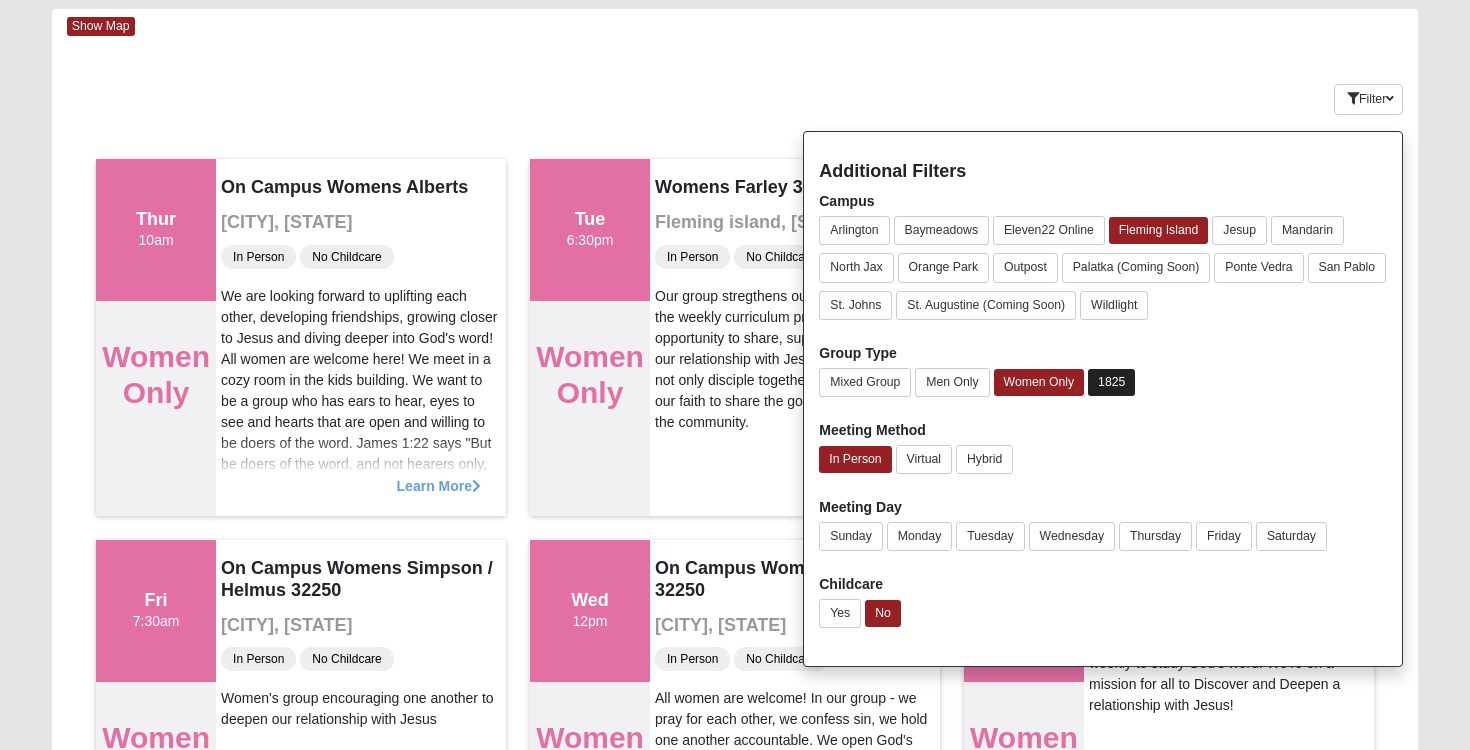 click on "1825" at bounding box center (1111, 382) 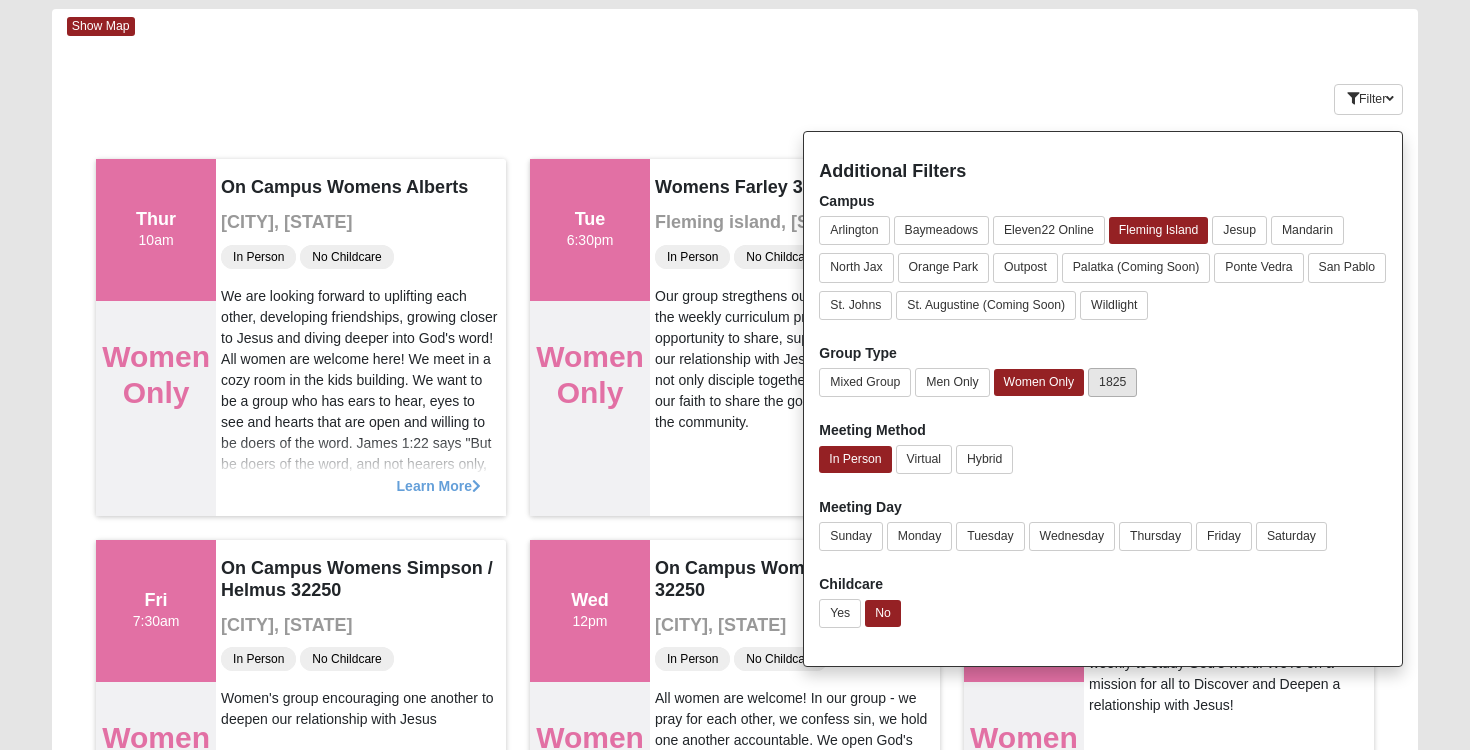 click on "1825" at bounding box center [1112, 382] 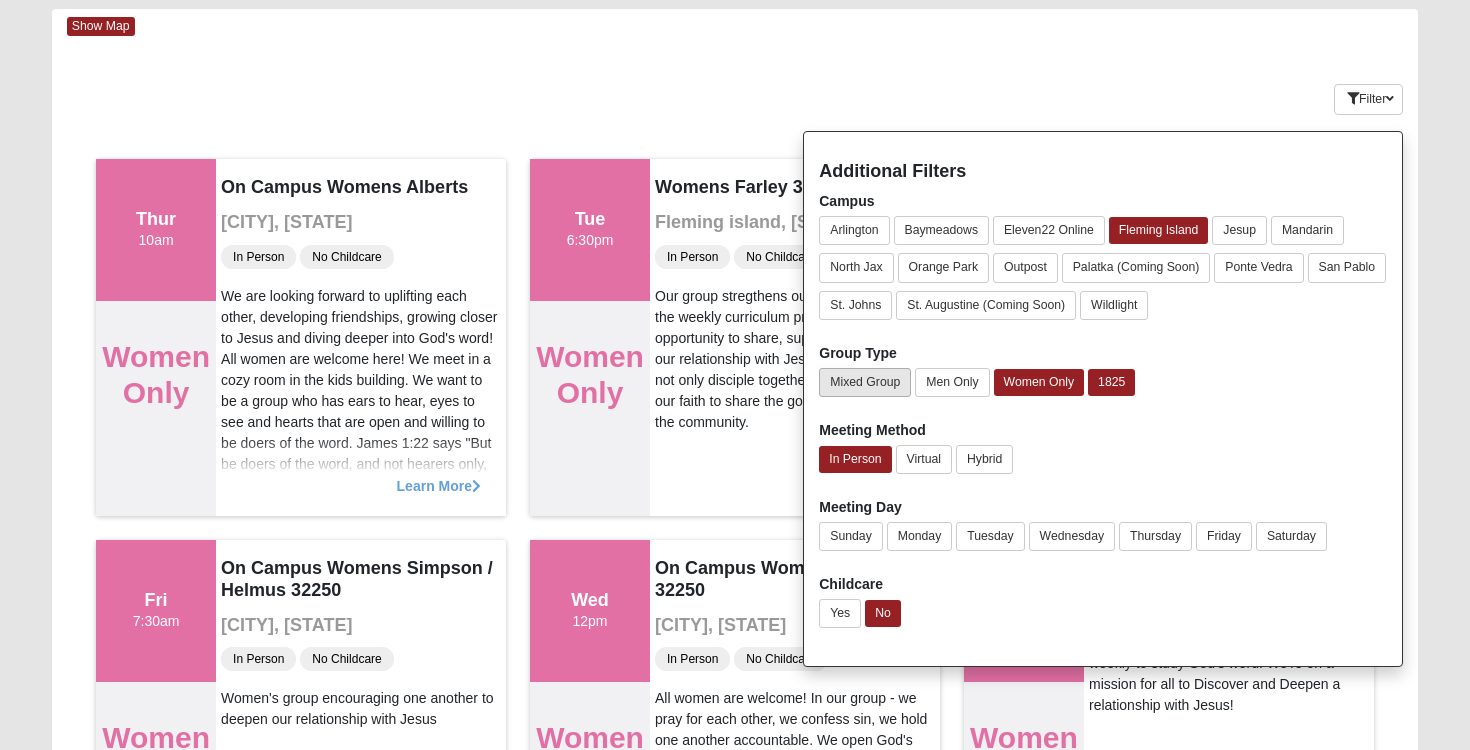 click on "Mixed Group" at bounding box center (865, 382) 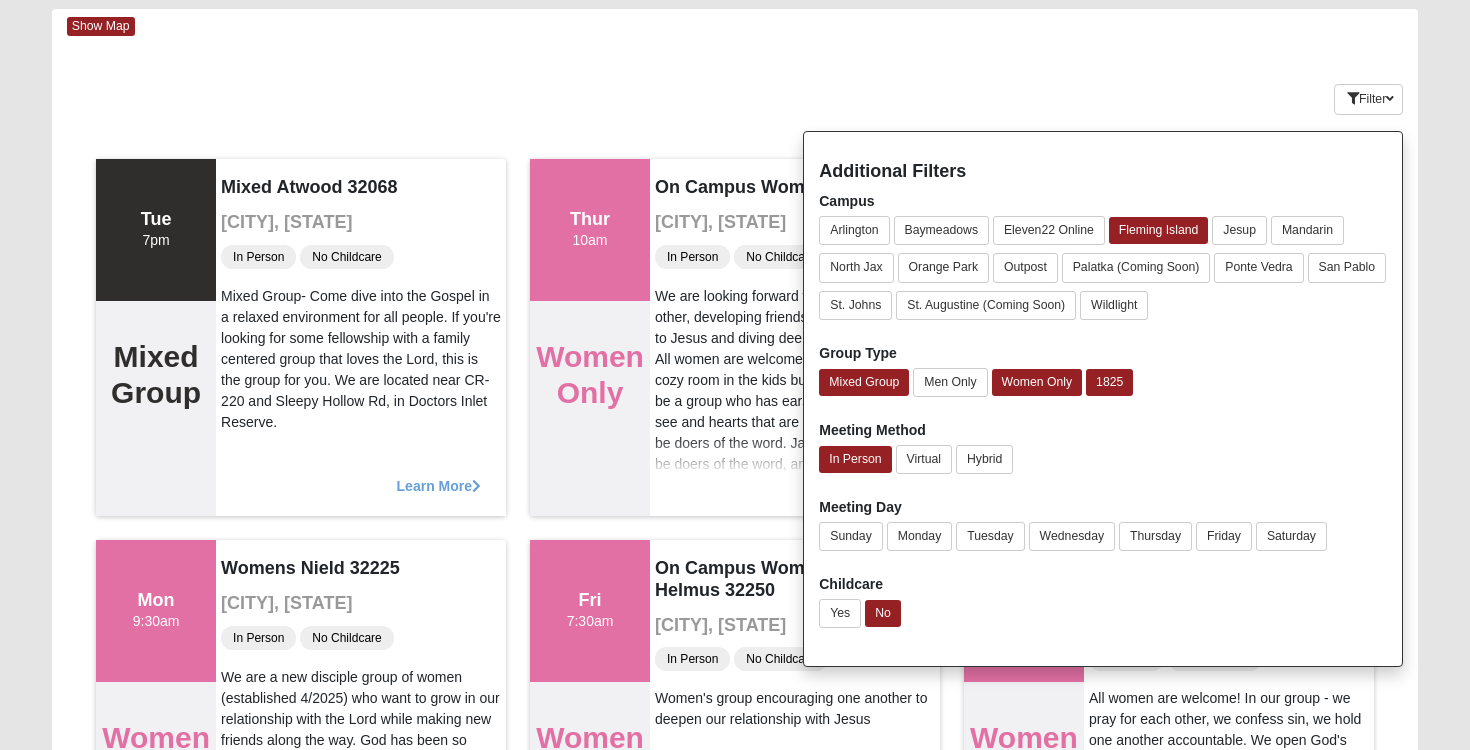 click on "Keywords
Filter
Additional Filters
Campus
Arlington
Baymeadows
Eleven22 Online
Fleming Island
Jesup
Mandarin
North Jax
Orange Park
Outpost
Palatka (Coming Soon)
Ponte Vedra Yes" at bounding box center (735, 95) 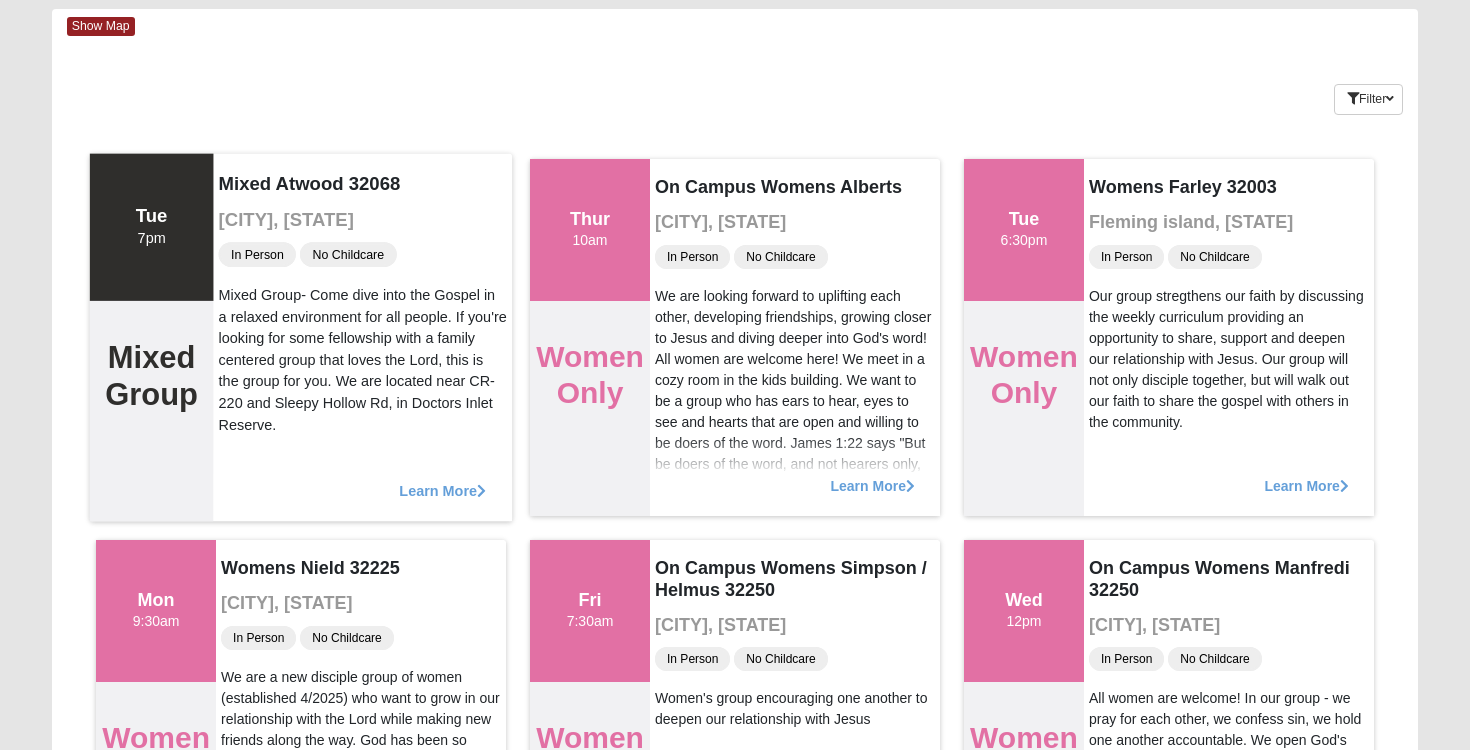 click on "Learn More" at bounding box center (442, 480) 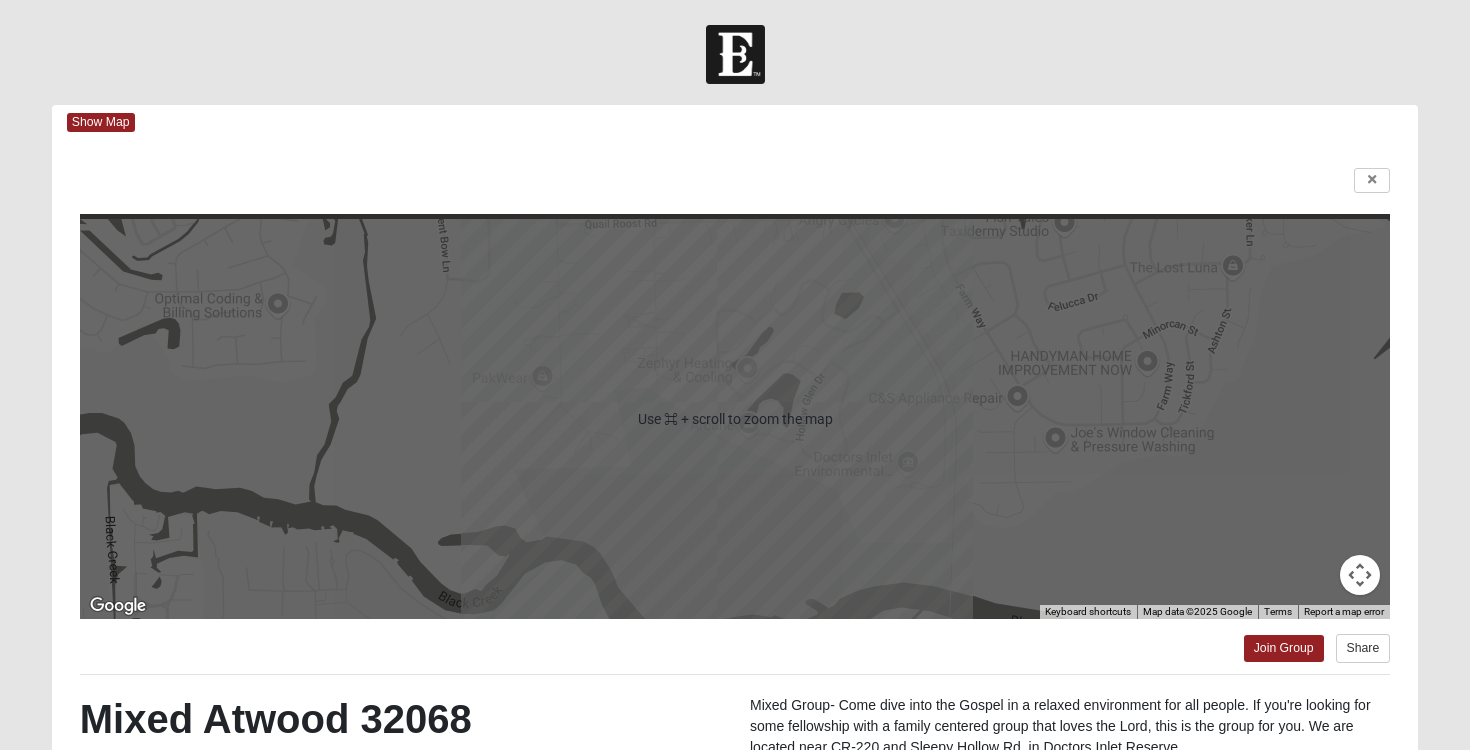 scroll, scrollTop: 0, scrollLeft: 0, axis: both 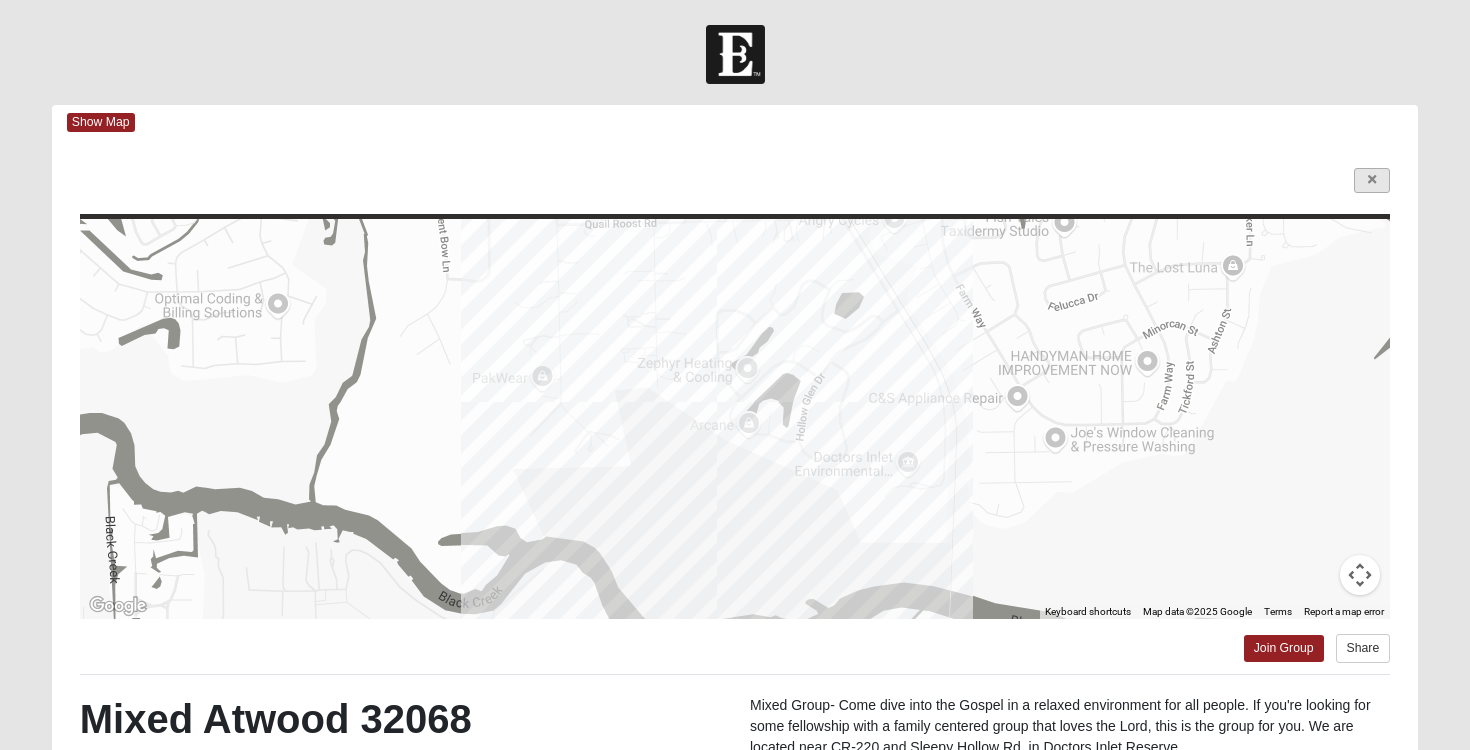 click at bounding box center (1372, 180) 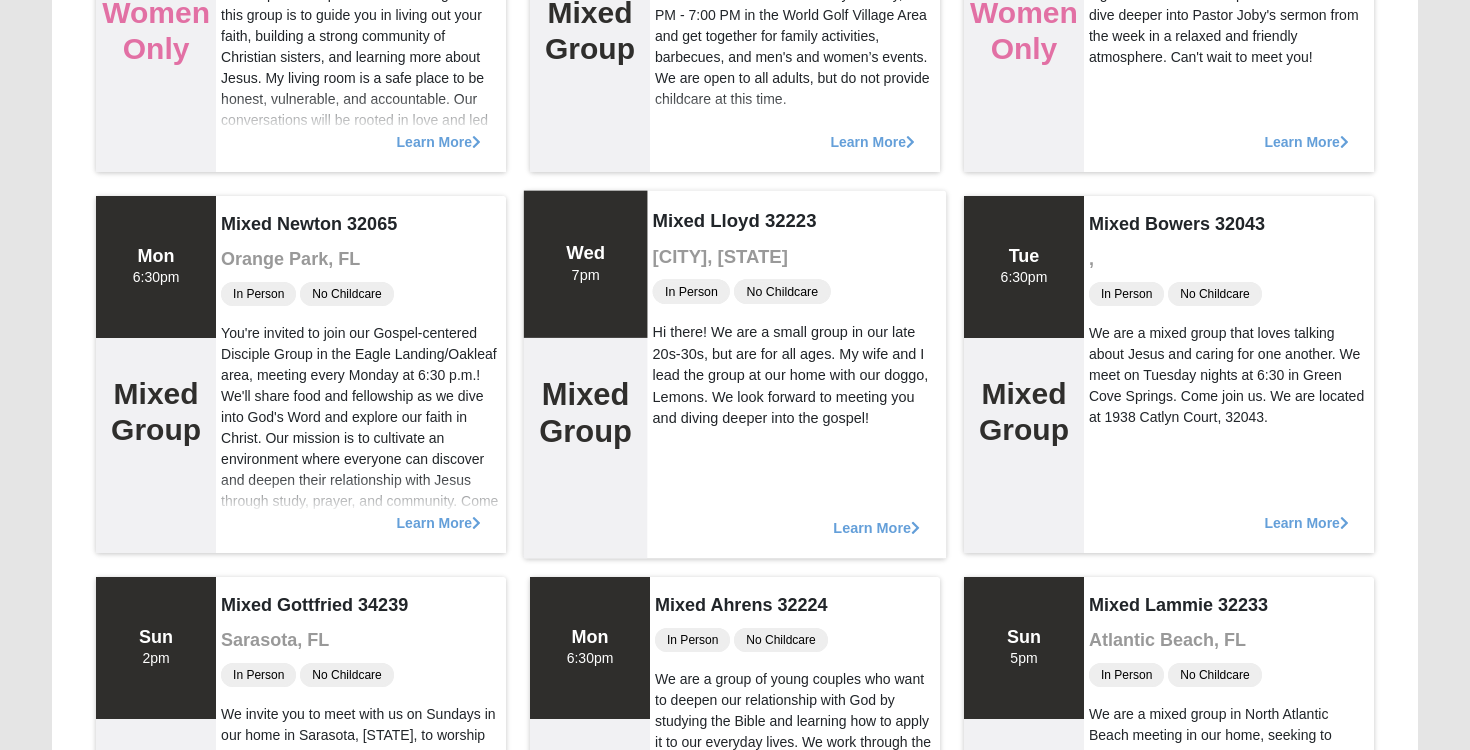 scroll, scrollTop: 1585, scrollLeft: 0, axis: vertical 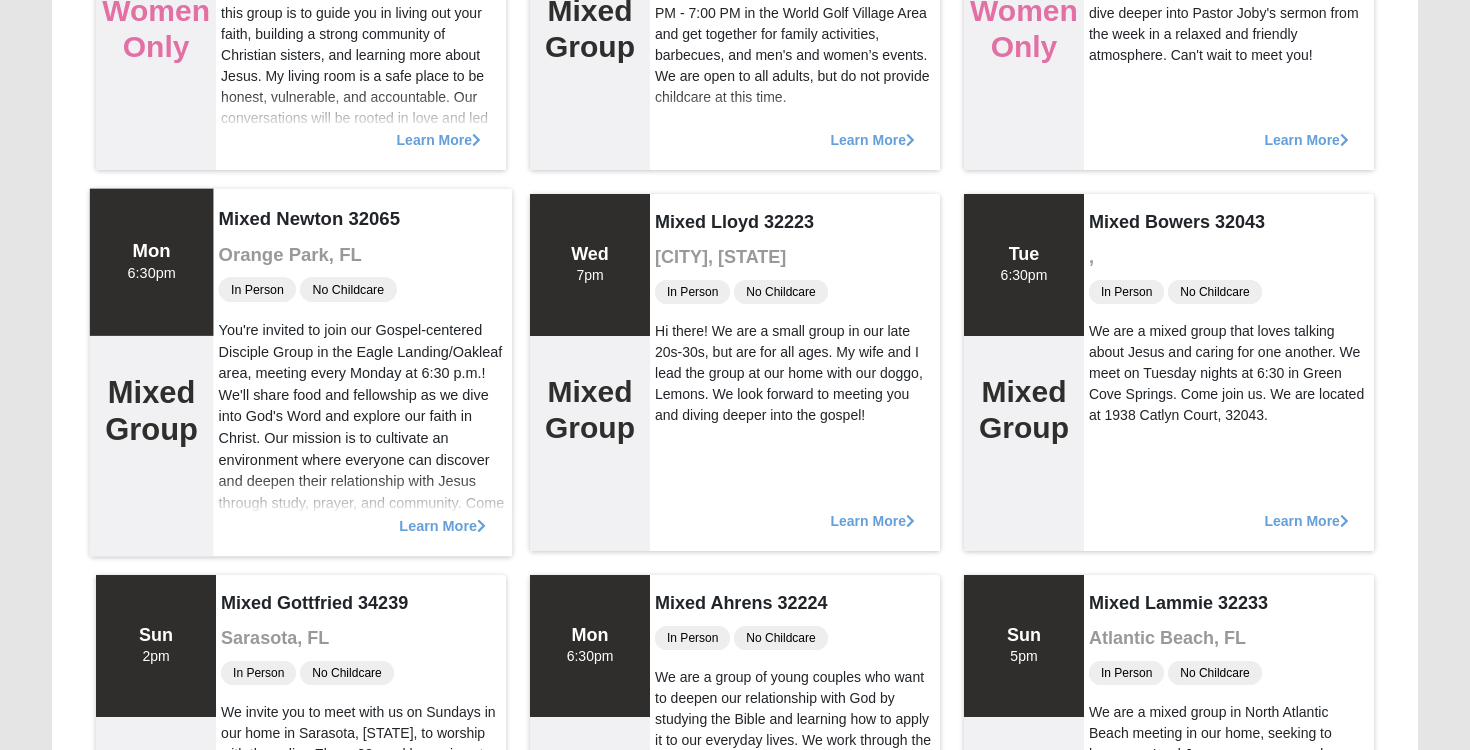 click on "Learn More" at bounding box center [442, 515] 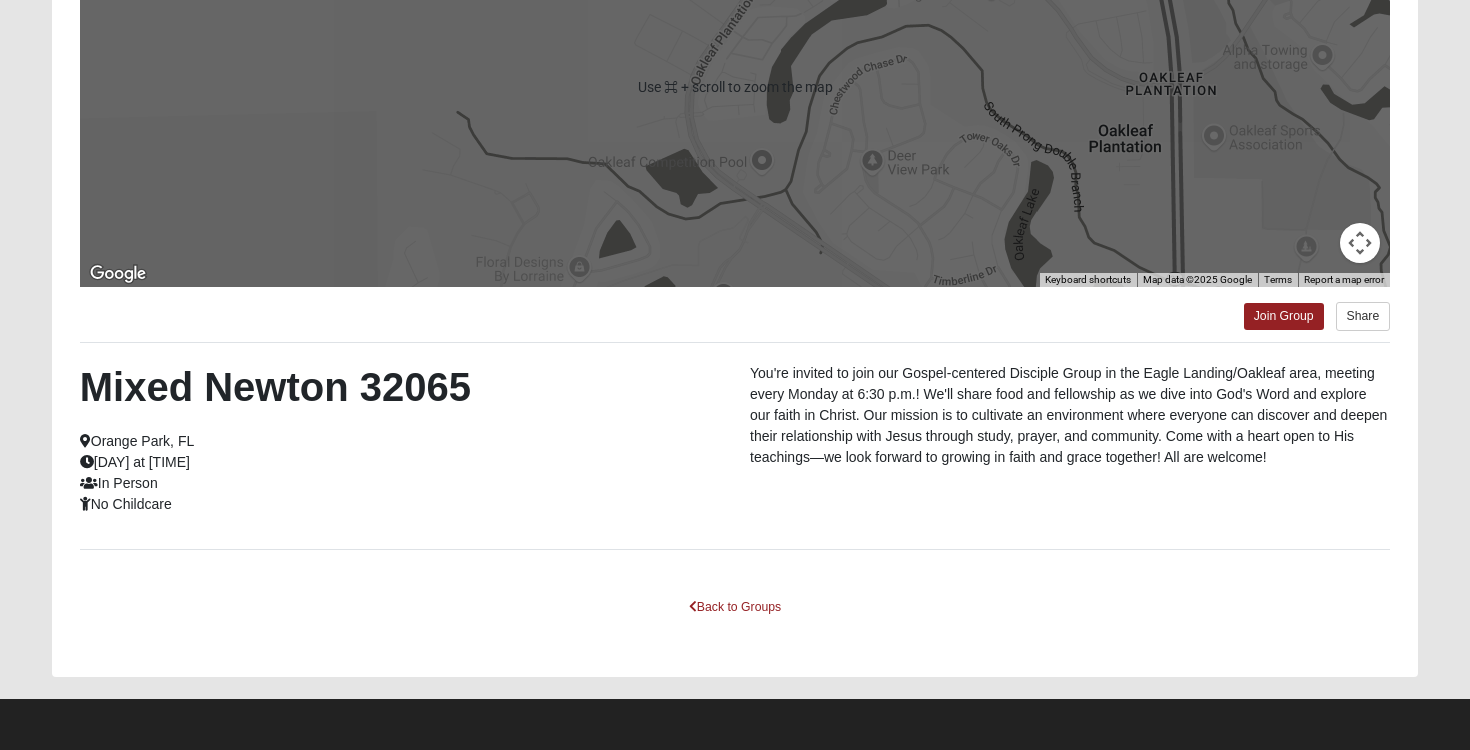 scroll, scrollTop: 332, scrollLeft: 0, axis: vertical 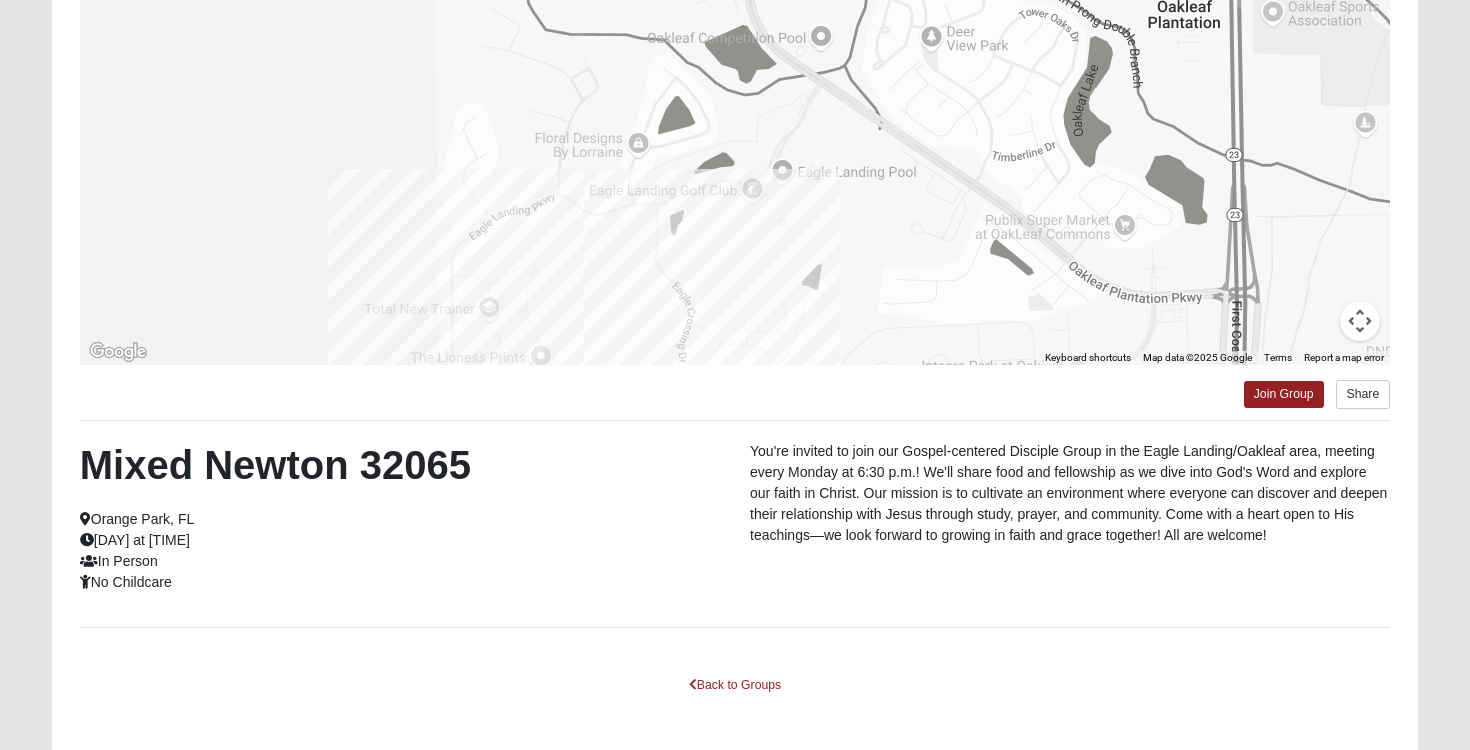 drag, startPoint x: 728, startPoint y: 205, endPoint x: 787, endPoint y: 0, distance: 213.32135 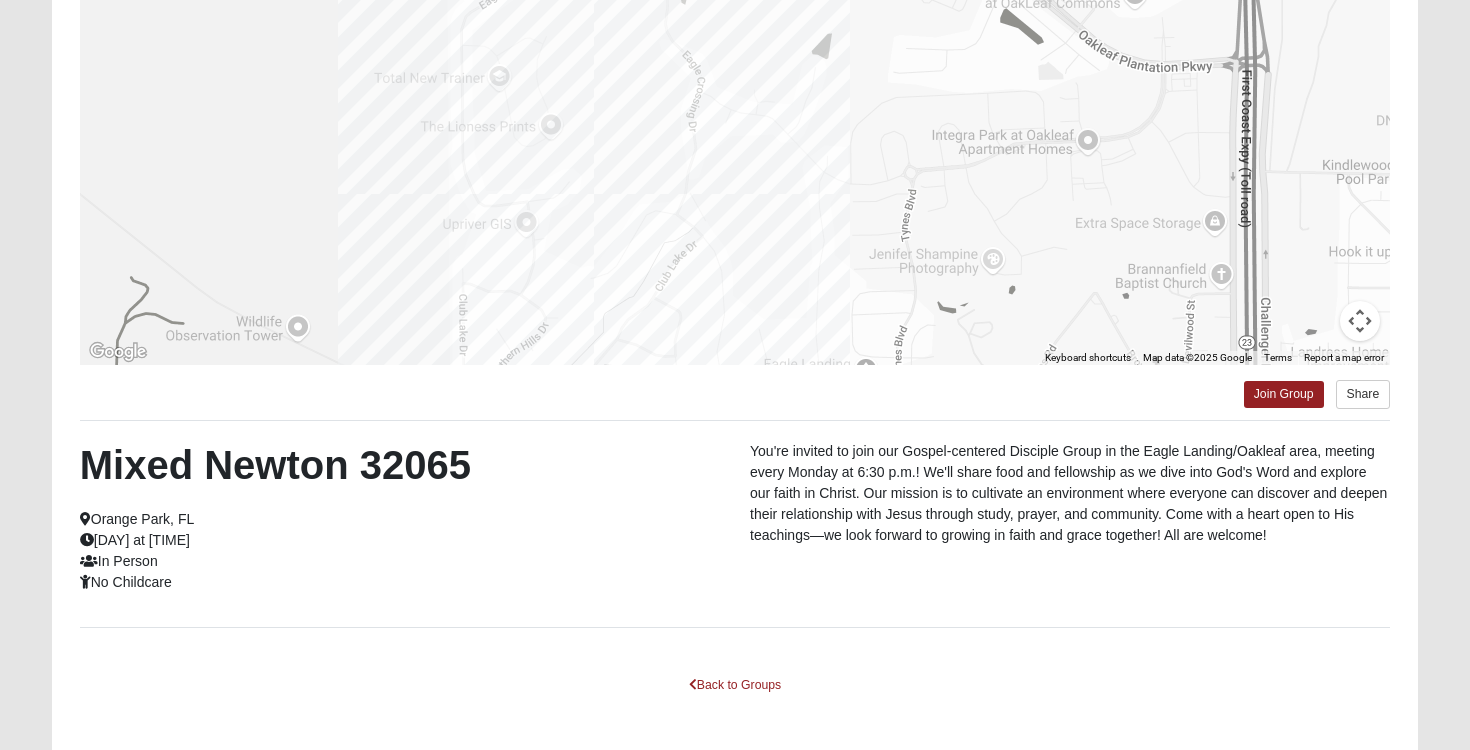 drag, startPoint x: 768, startPoint y: 239, endPoint x: 778, endPoint y: 2, distance: 237.21088 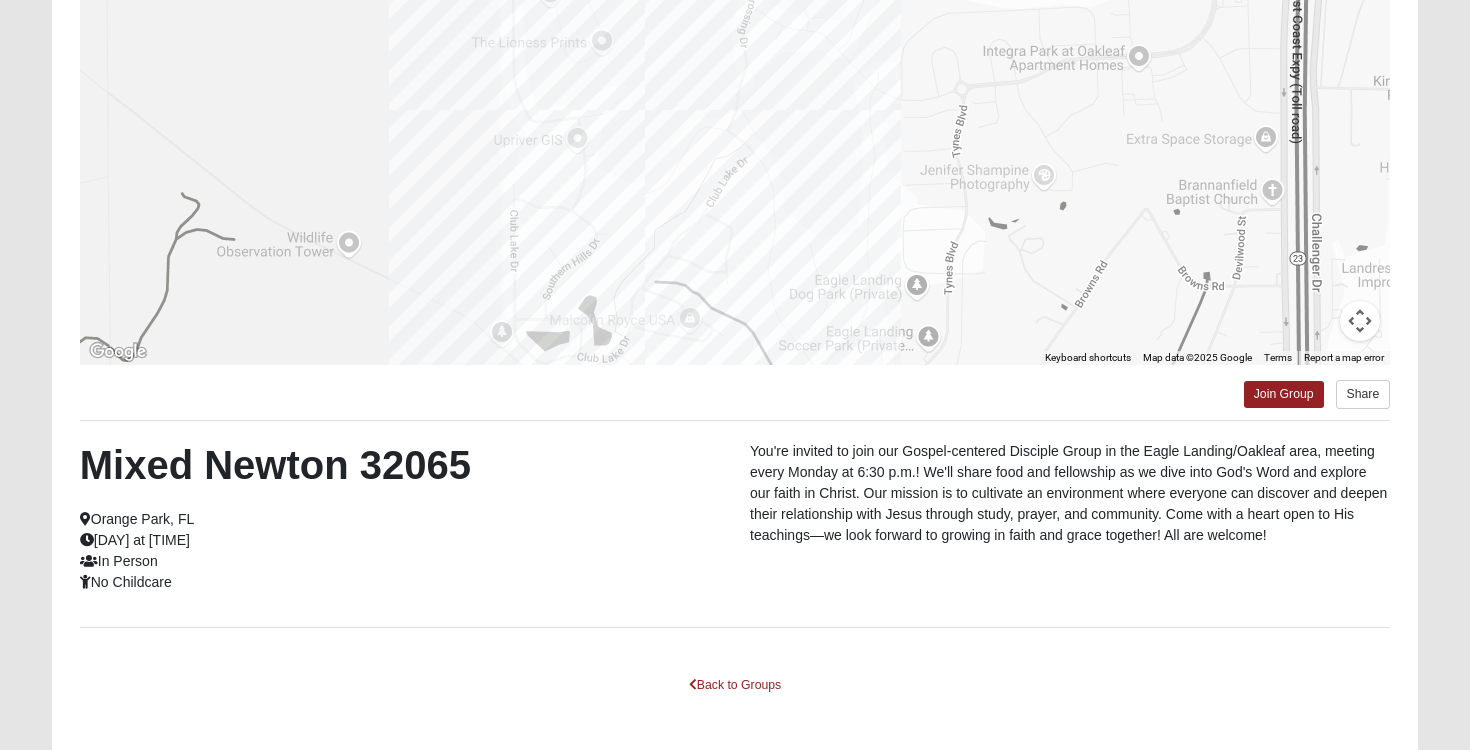 drag, startPoint x: 836, startPoint y: 112, endPoint x: 888, endPoint y: 26, distance: 100.49876 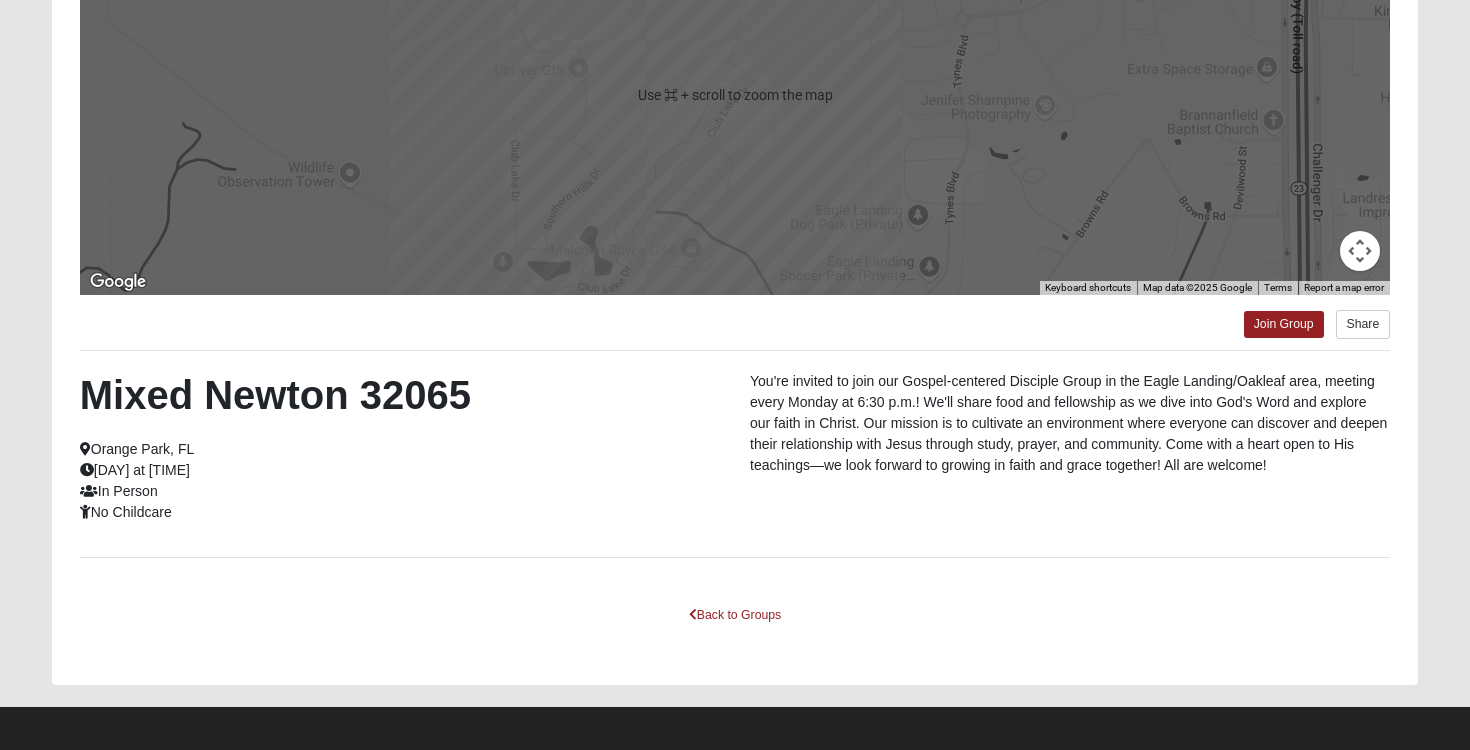 scroll, scrollTop: 324, scrollLeft: 0, axis: vertical 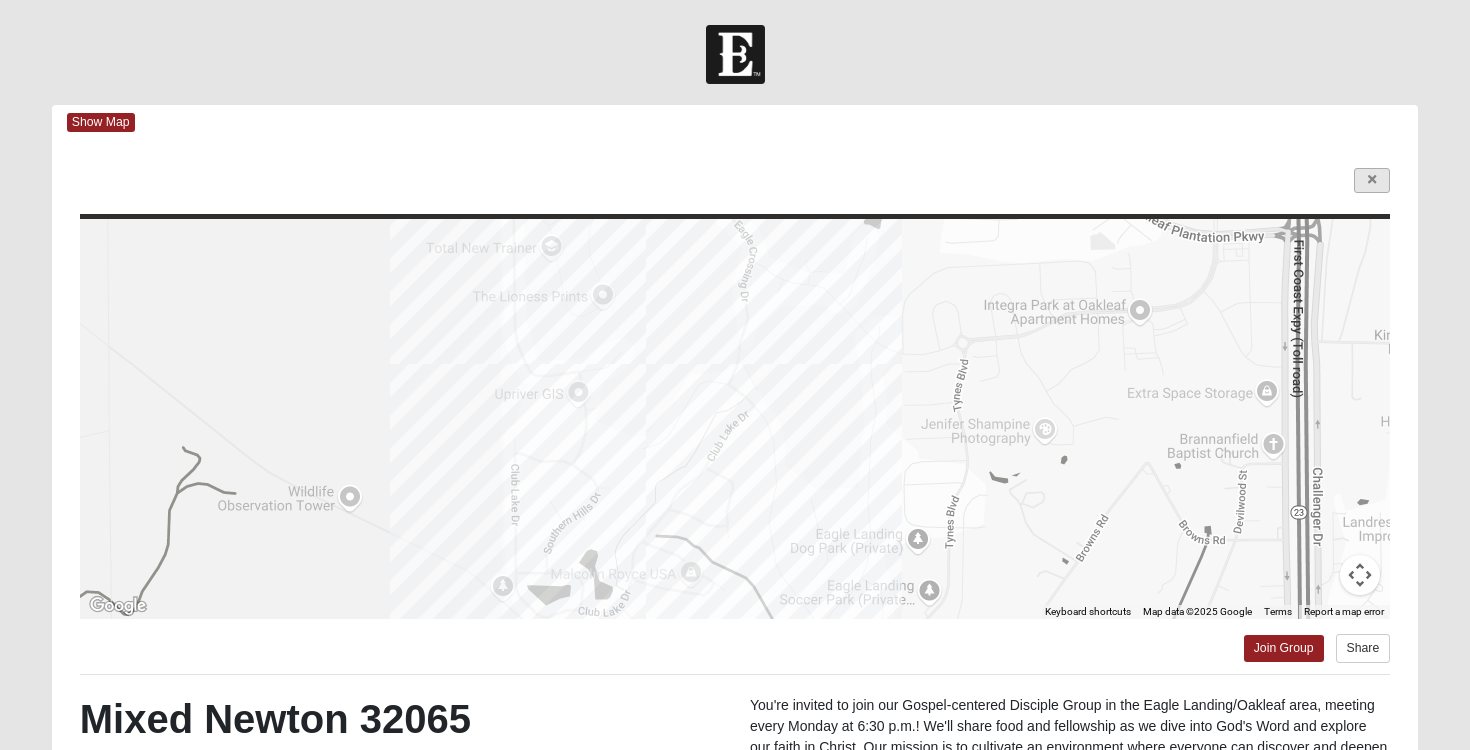 click at bounding box center (1372, 180) 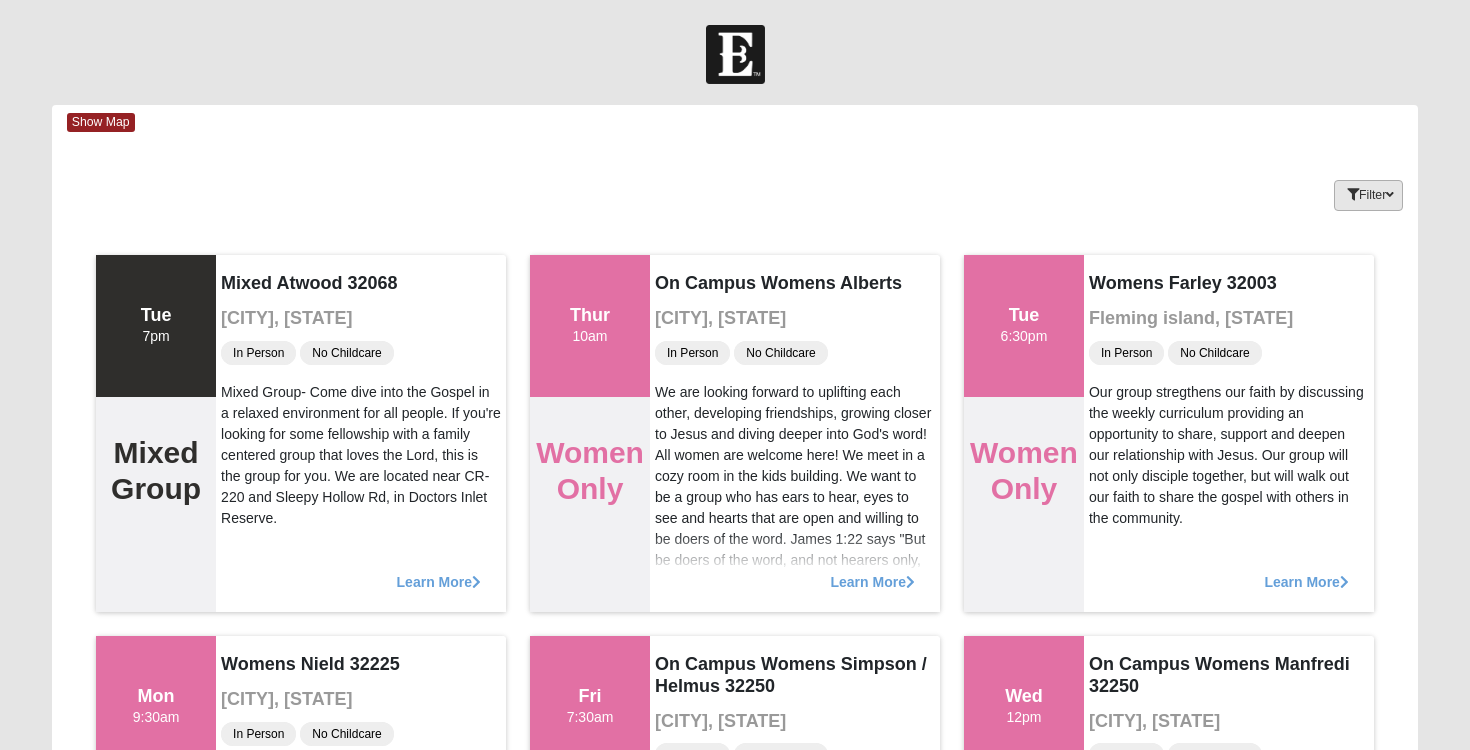 click on "Filter" at bounding box center [1368, 195] 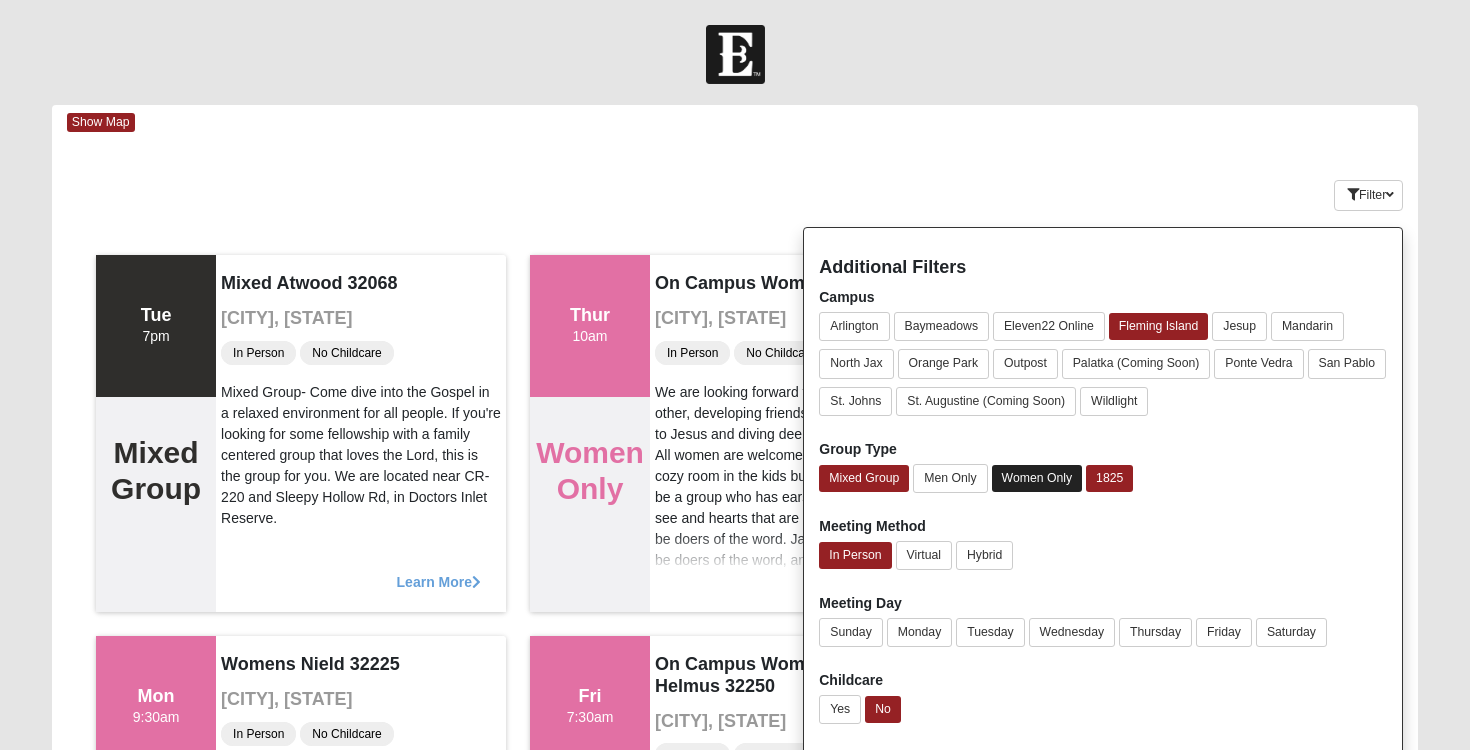 click on "Women Only" at bounding box center [1037, 478] 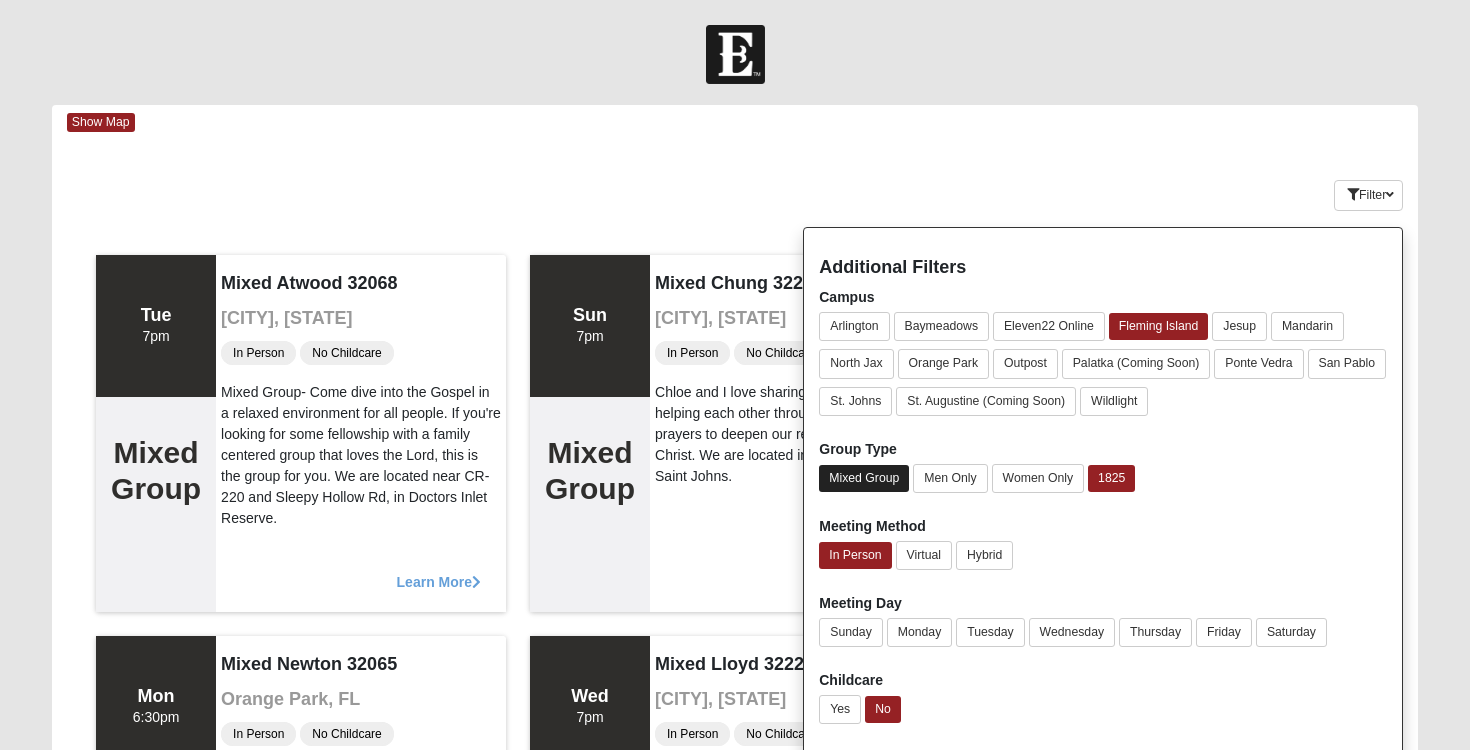 click on "Mixed Group" at bounding box center (864, 478) 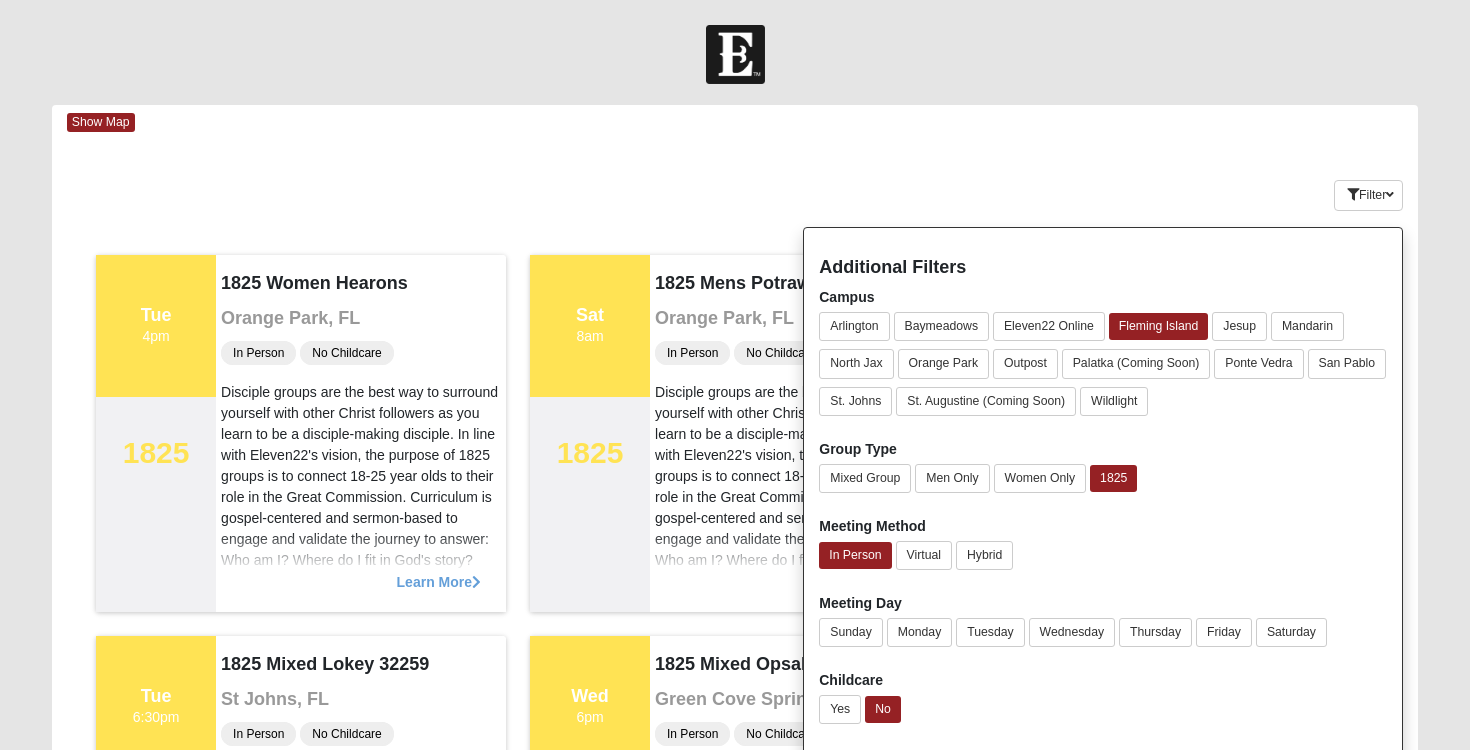 click on "Keywords
Filter
Additional Filters
Campus
Arlington
Baymeadows
Eleven22 Online
Fleming Island
Jesup
Mandarin
North Jax
Orange Park
Outpost
Palatka (Coming Soon)
Ponte Vedra Yes" at bounding box center [735, 191] 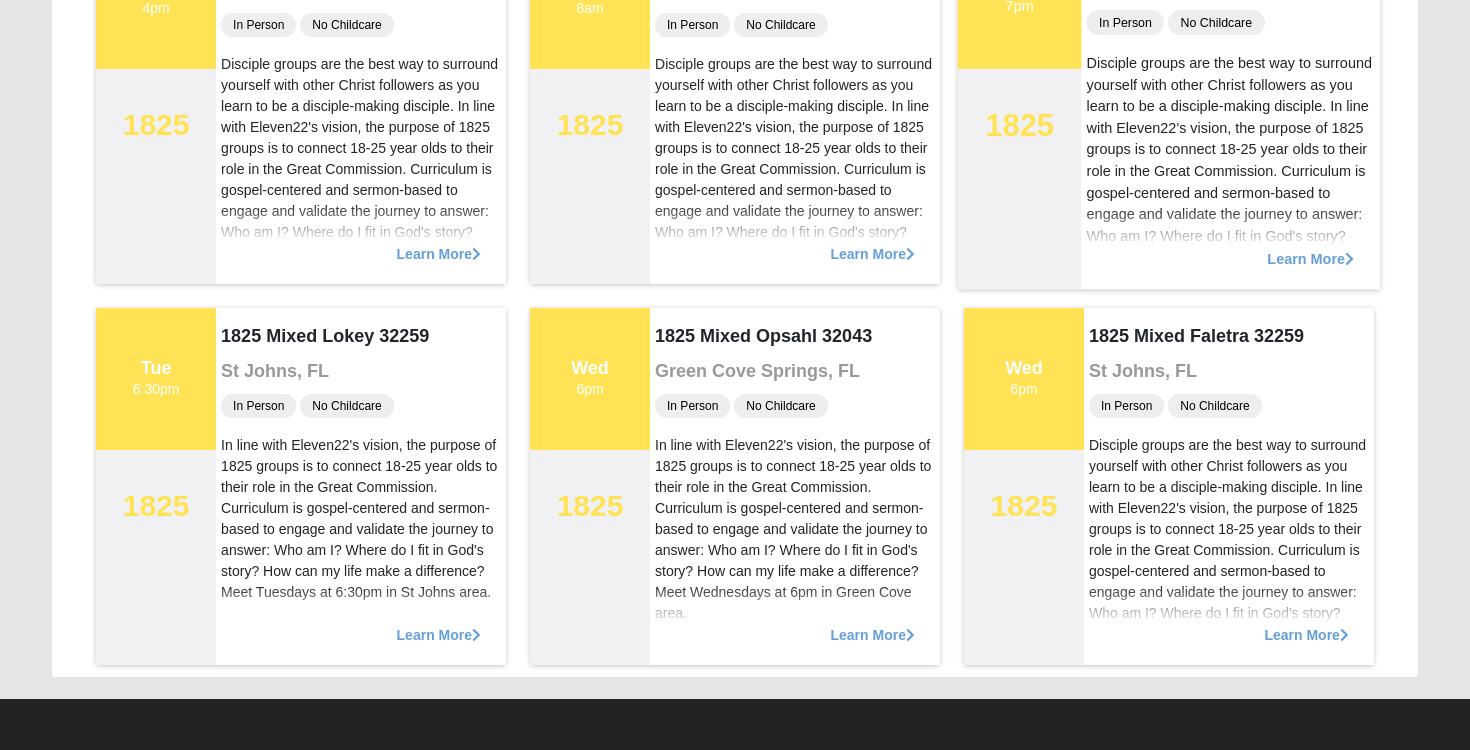 scroll, scrollTop: 328, scrollLeft: 0, axis: vertical 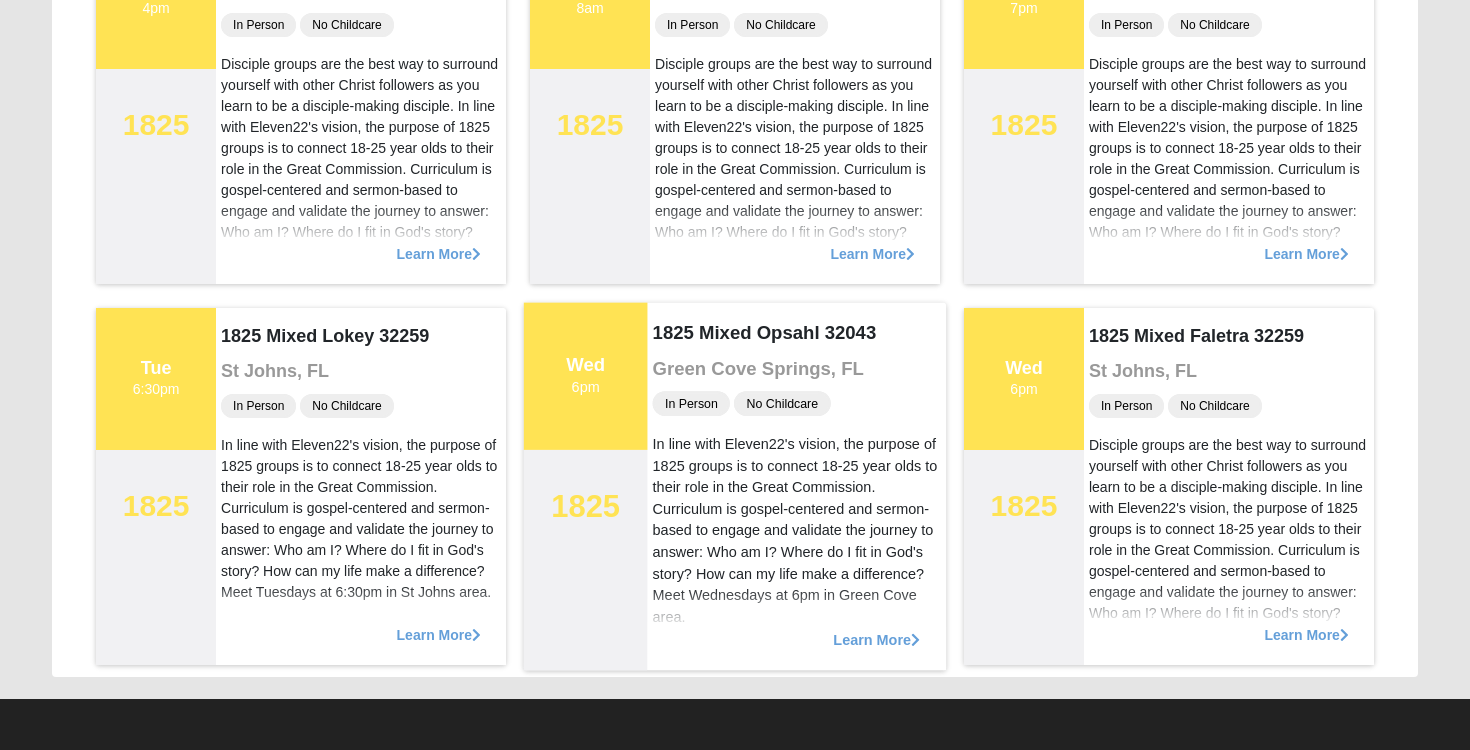 click on "Learn More" at bounding box center (876, 629) 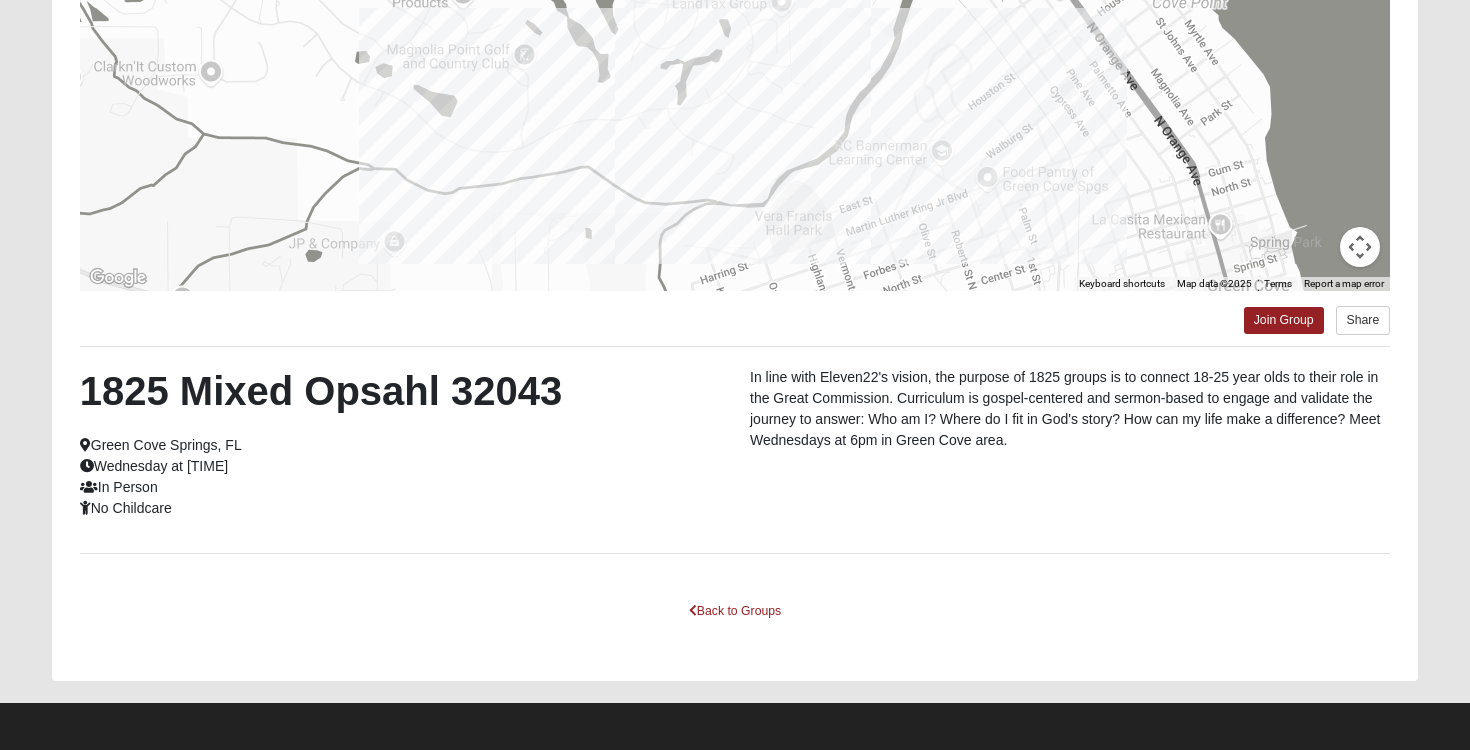 click on "← Move left → Move right ↑ Move up ↓ Move down + Zoom in - Zoom out Home Jump left by 75% End Jump right by 75% Page Up Jump up by 75% Page Down Jump down by 75% Keyboard shortcuts Map Data Map data ©2025 Map data ©2025 200 m  Click to toggle between metric and imperial units Terms Report a map error
Join Group
Share
1825 Mixed [LAST NAME] [ZIP]
[CITY], [STATE]
Wednesday at [TIME]
In Person
No Childcare
In line with Eleven22's vision, the purpose of 1825 groups is to connect 18-25 year olds to their role in the Great Commission. Curriculum is gospel-centered and sermon-based to engage and validate the journey to answer: Who am I? Where do I fit in God's story? How can my life make a difference? Meet Wednesdays at 6pm in [CITY] area.
Interested in this group?" at bounding box center (735, 246) 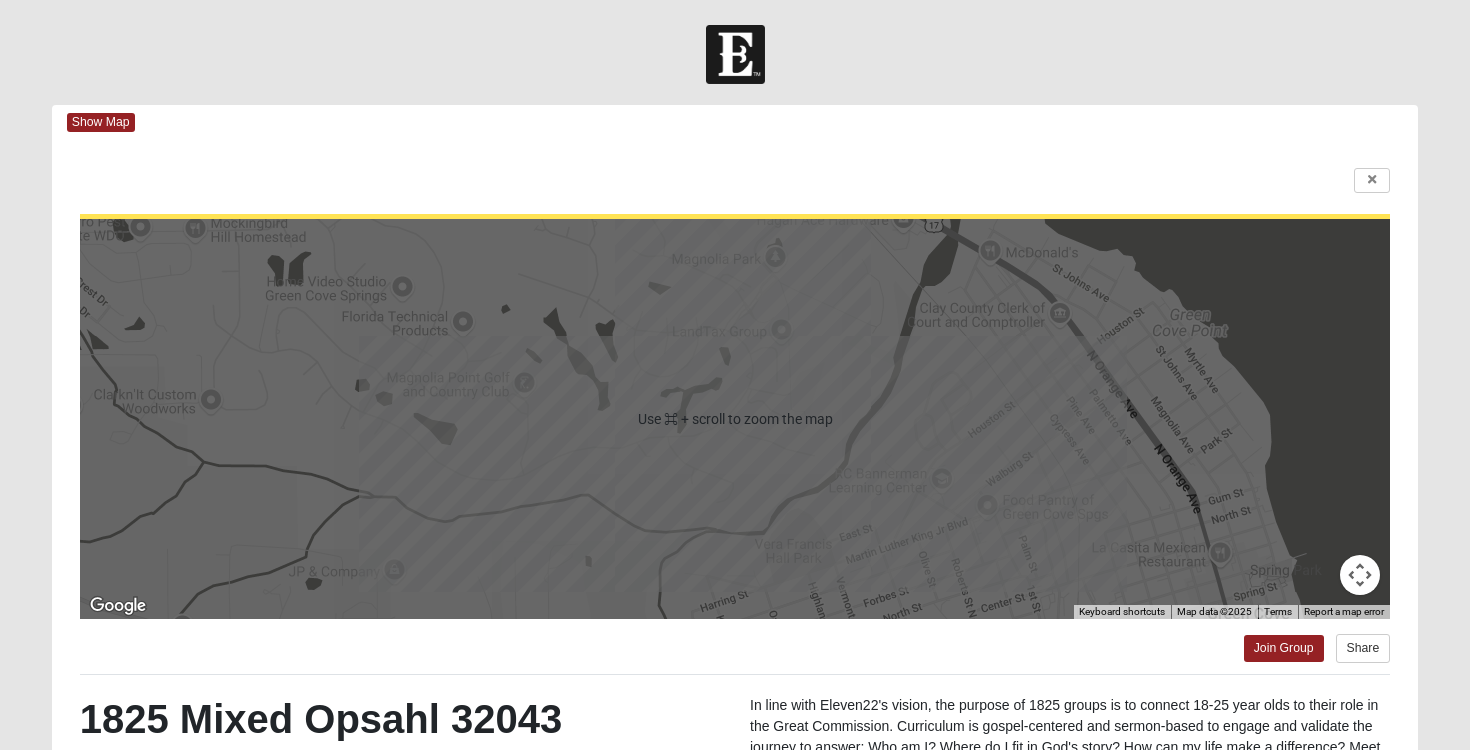 scroll, scrollTop: 0, scrollLeft: 0, axis: both 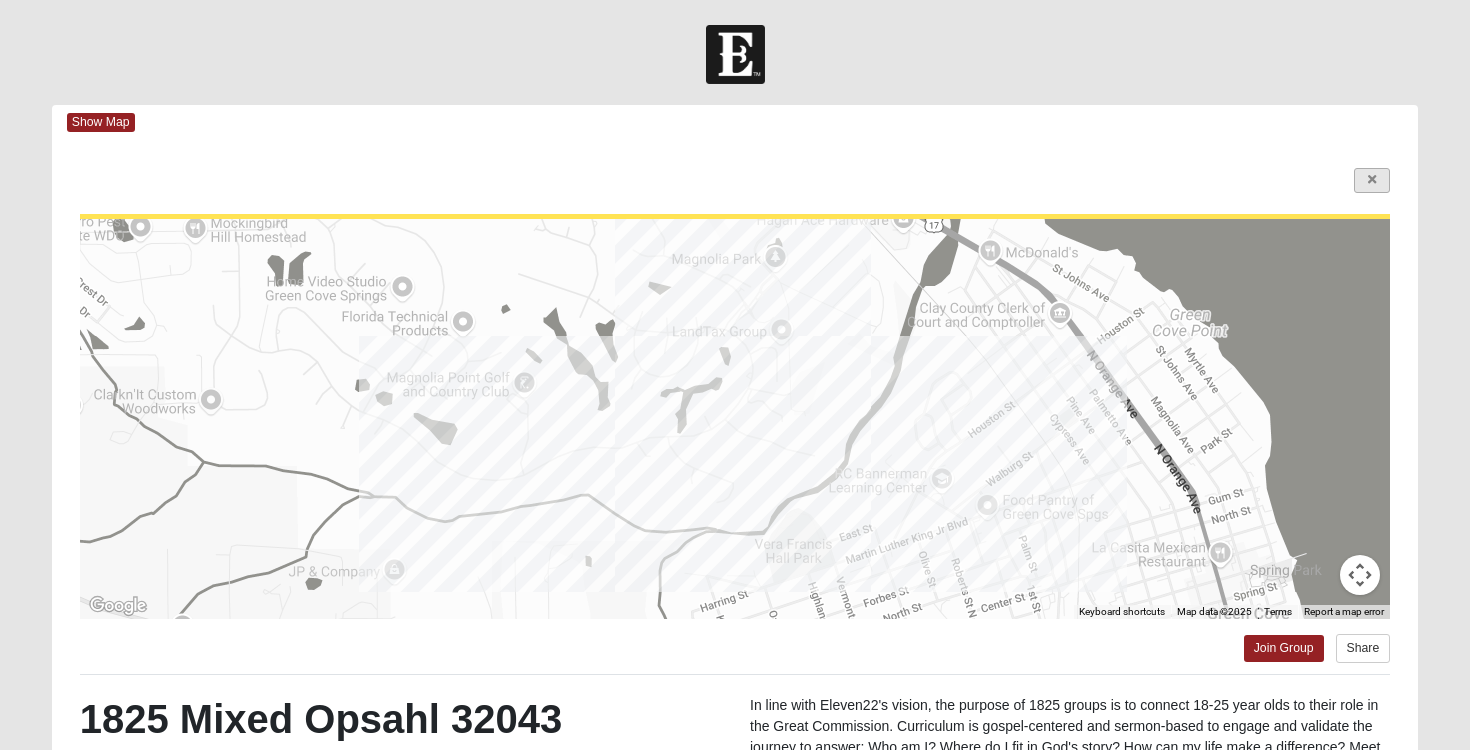 click at bounding box center (1372, 180) 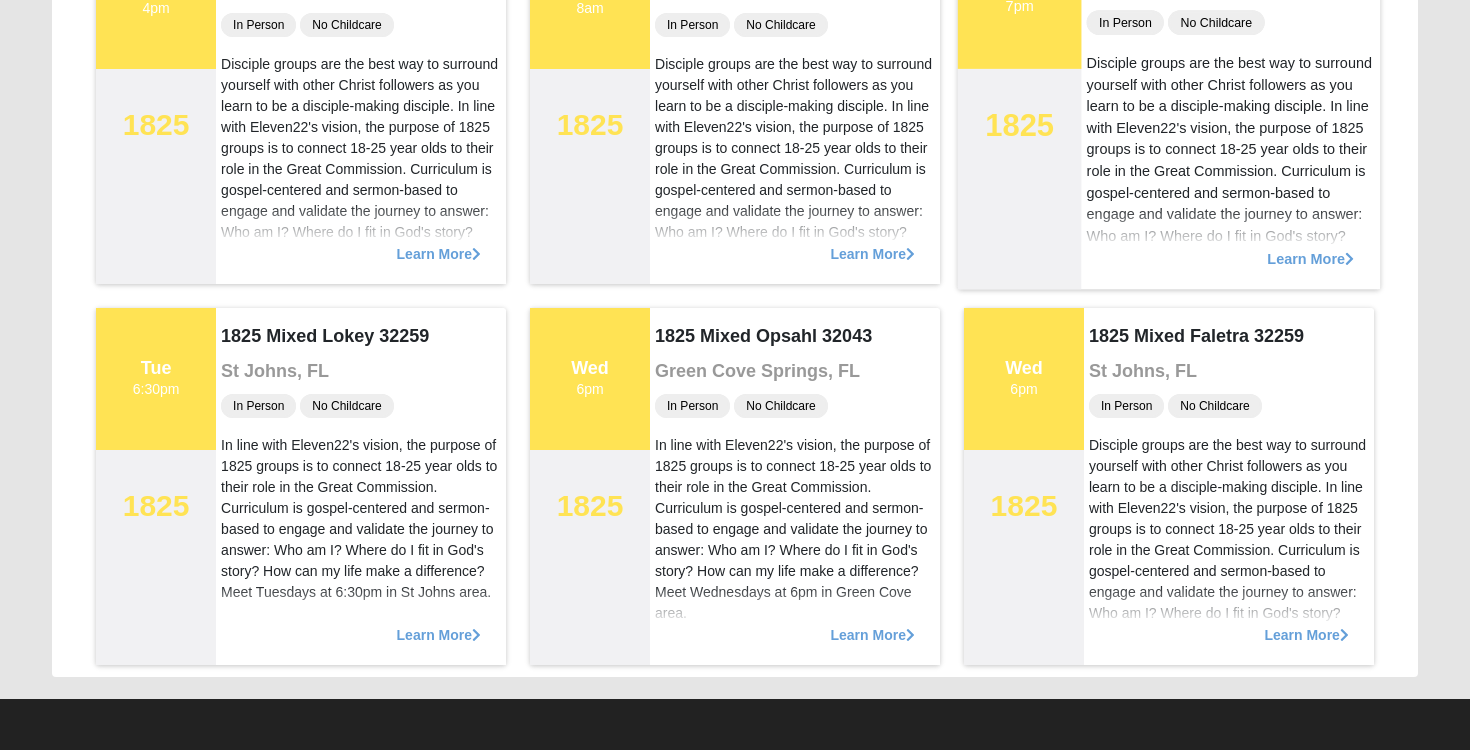scroll, scrollTop: 328, scrollLeft: 0, axis: vertical 